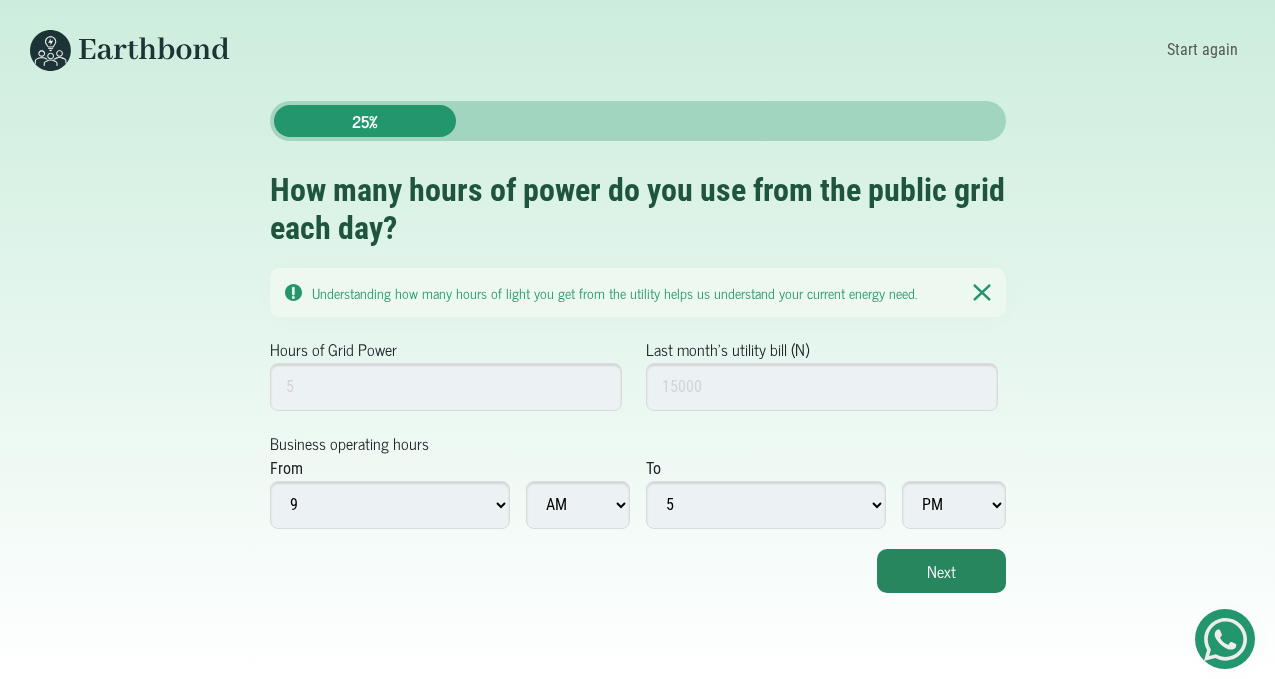 scroll, scrollTop: 0, scrollLeft: 0, axis: both 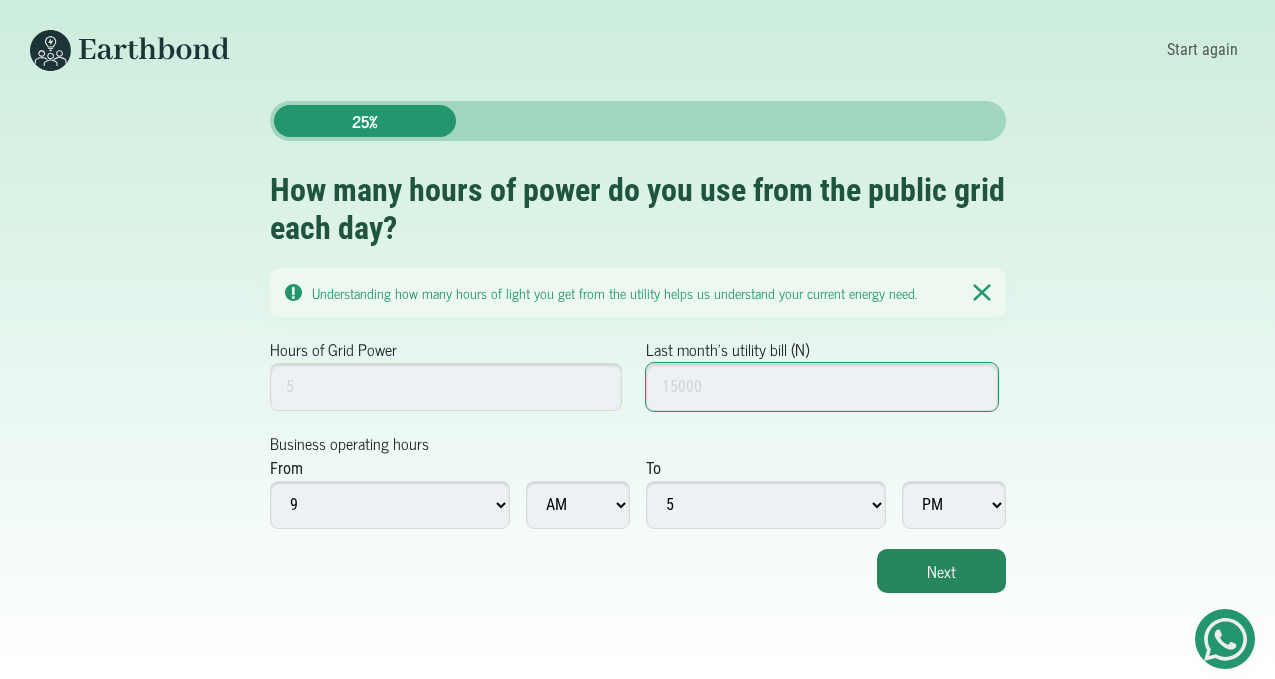 click on "Last month's utility bill (N)" at bounding box center (822, 387) 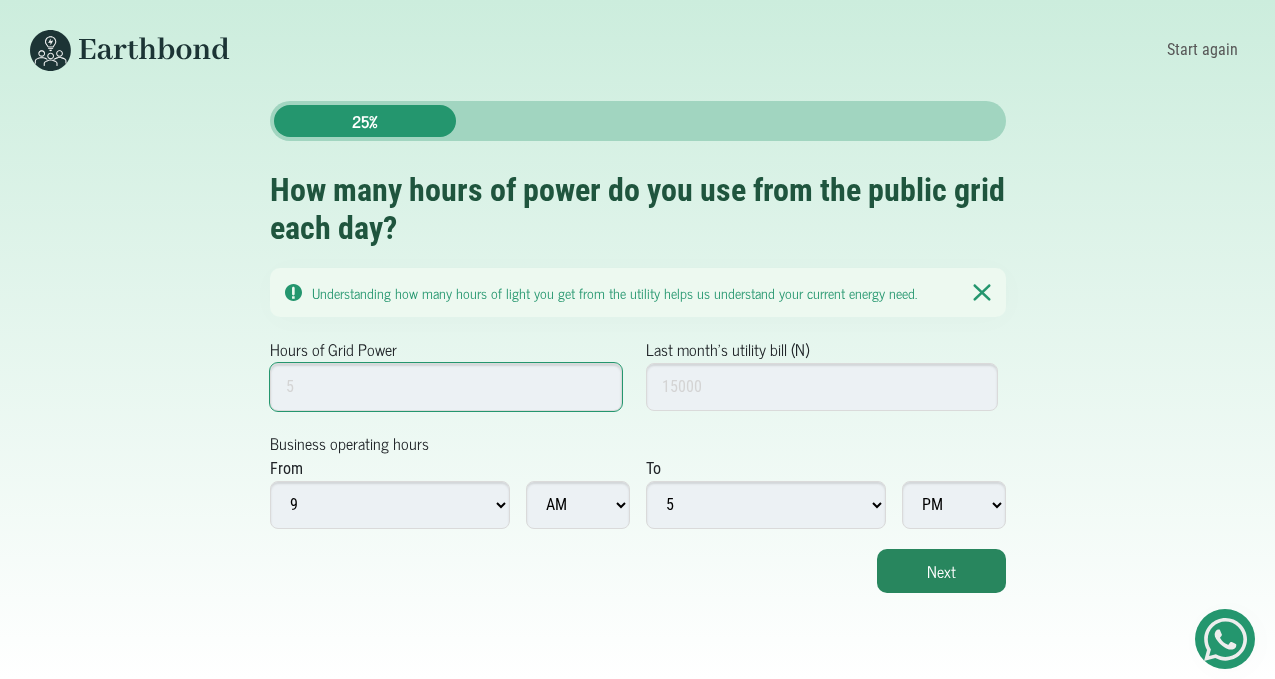 click on "Hours of Grid Power" at bounding box center (446, 387) 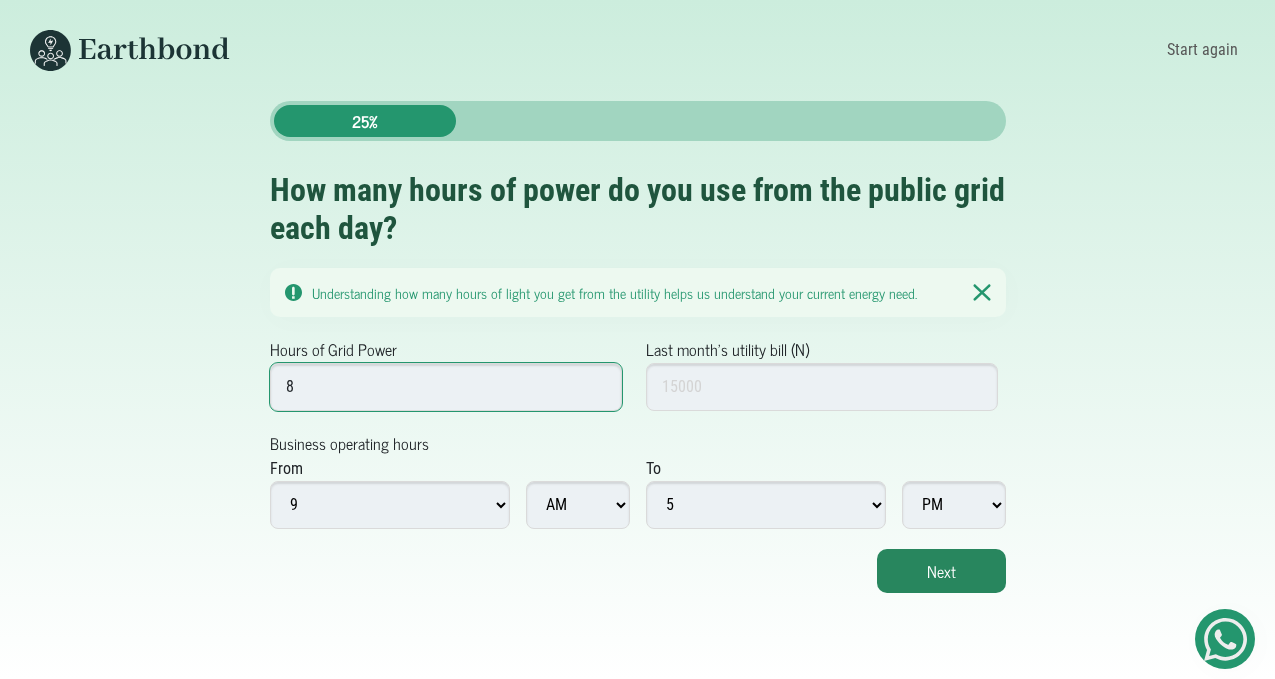 type on "8" 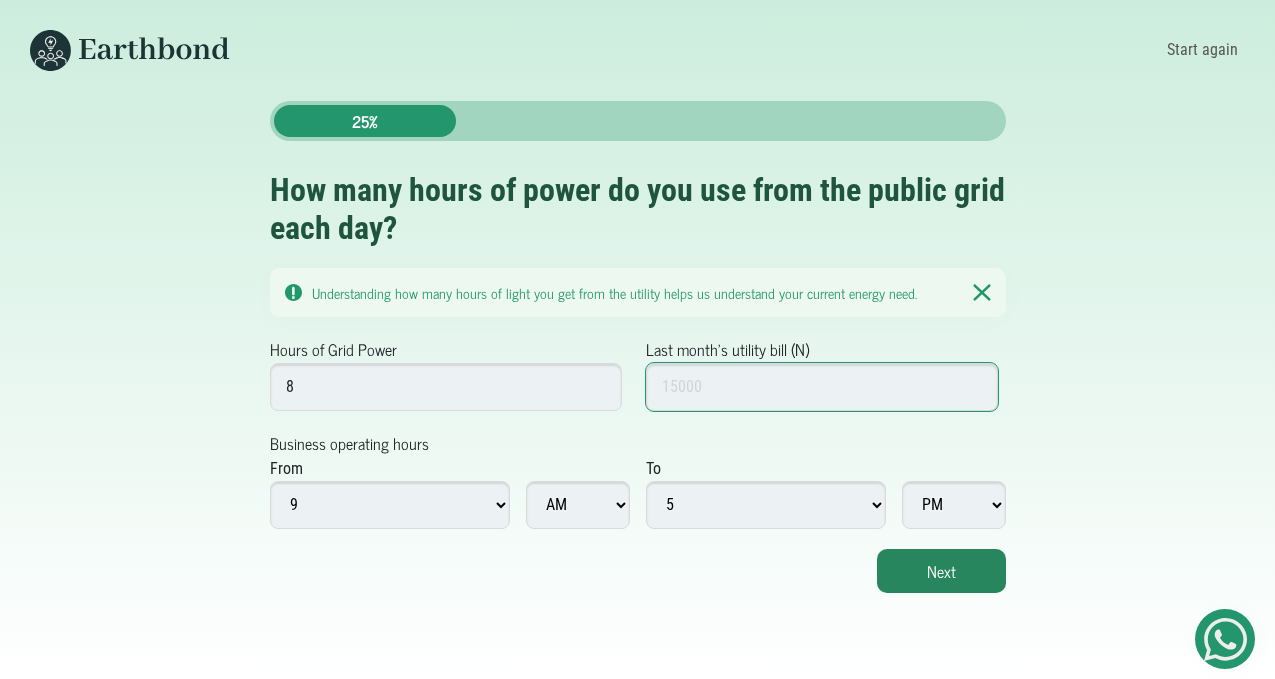 click on "Last month's utility bill (N)" at bounding box center (822, 387) 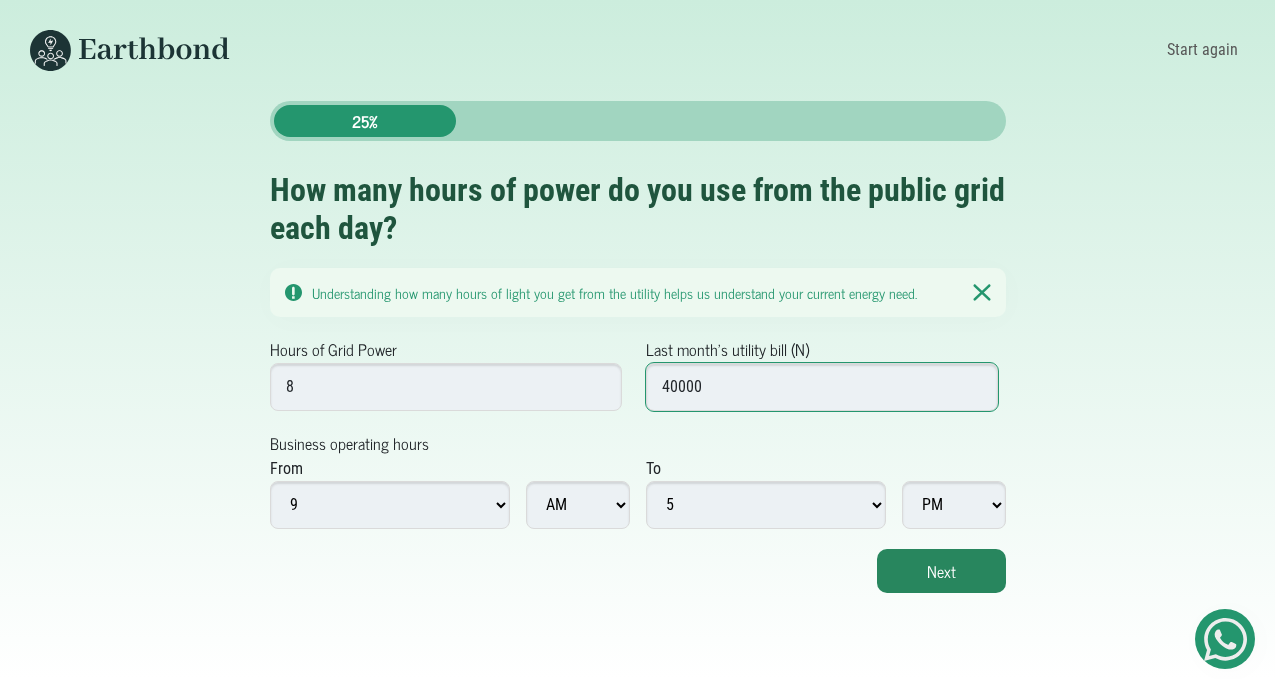 type on "40000" 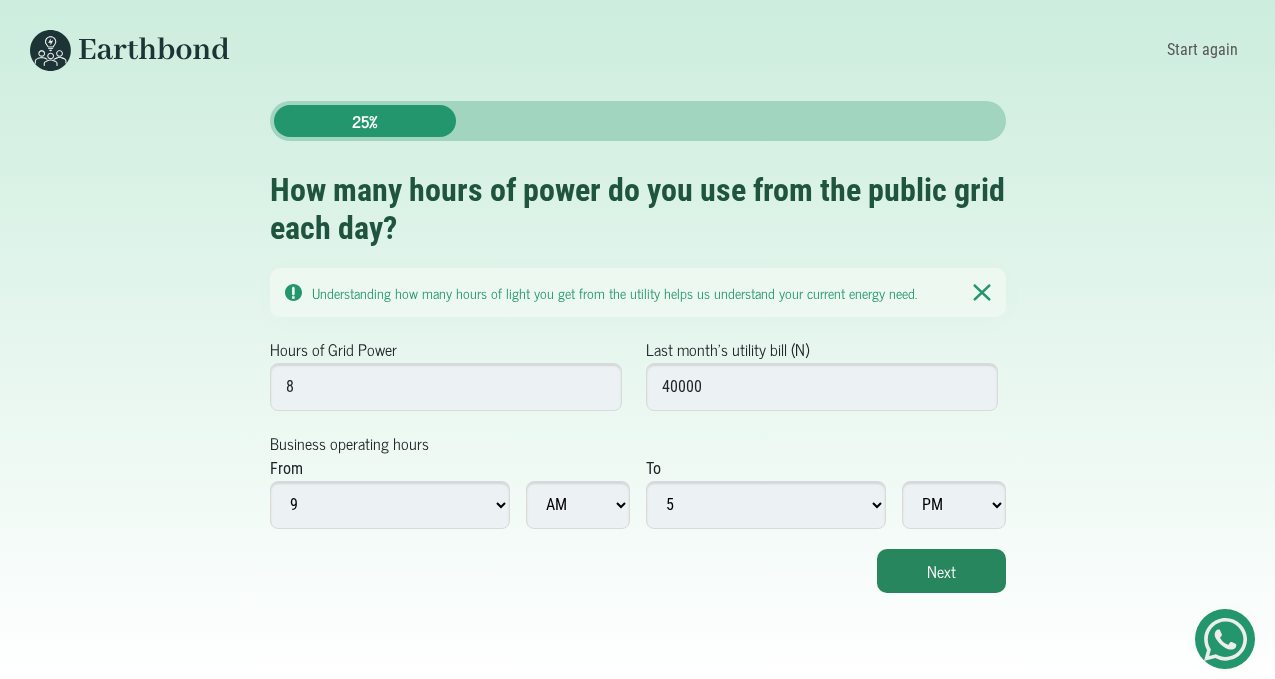 click on "1
2
3
4
5
6
7
8
9
10
11
12" at bounding box center (390, 505) 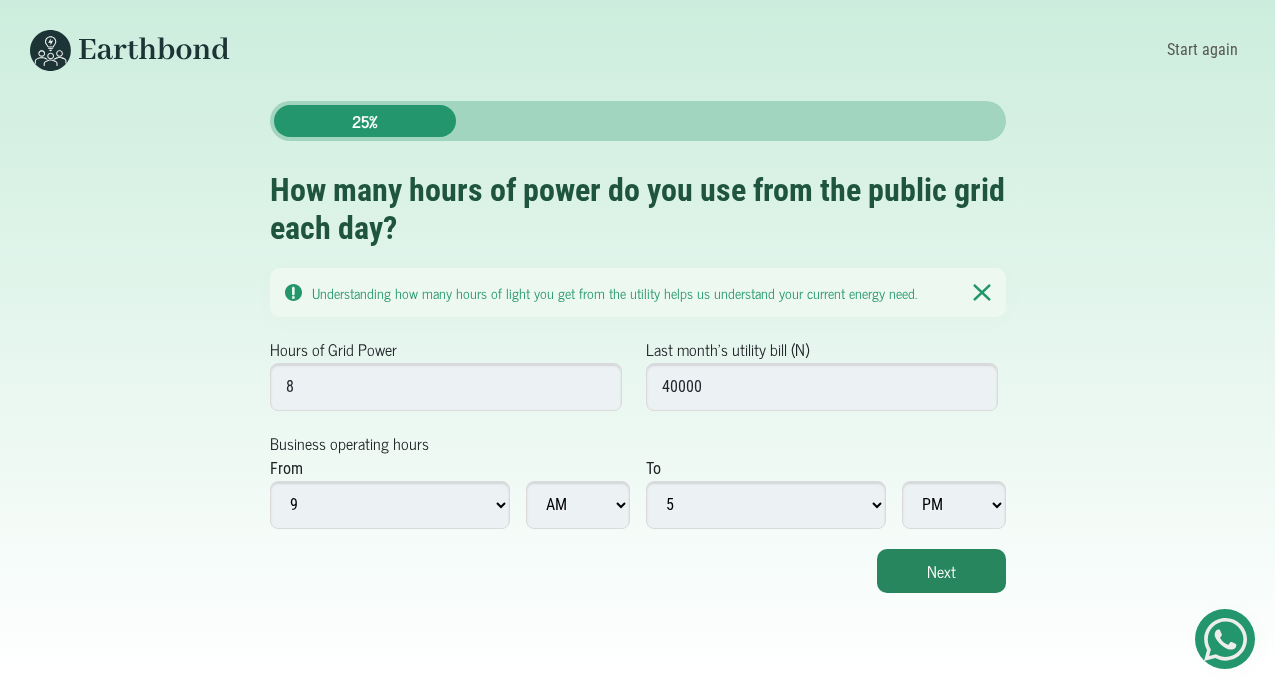 click on "1
2
3
4
5
6
7
8
9
10
11
12" at bounding box center (390, 505) 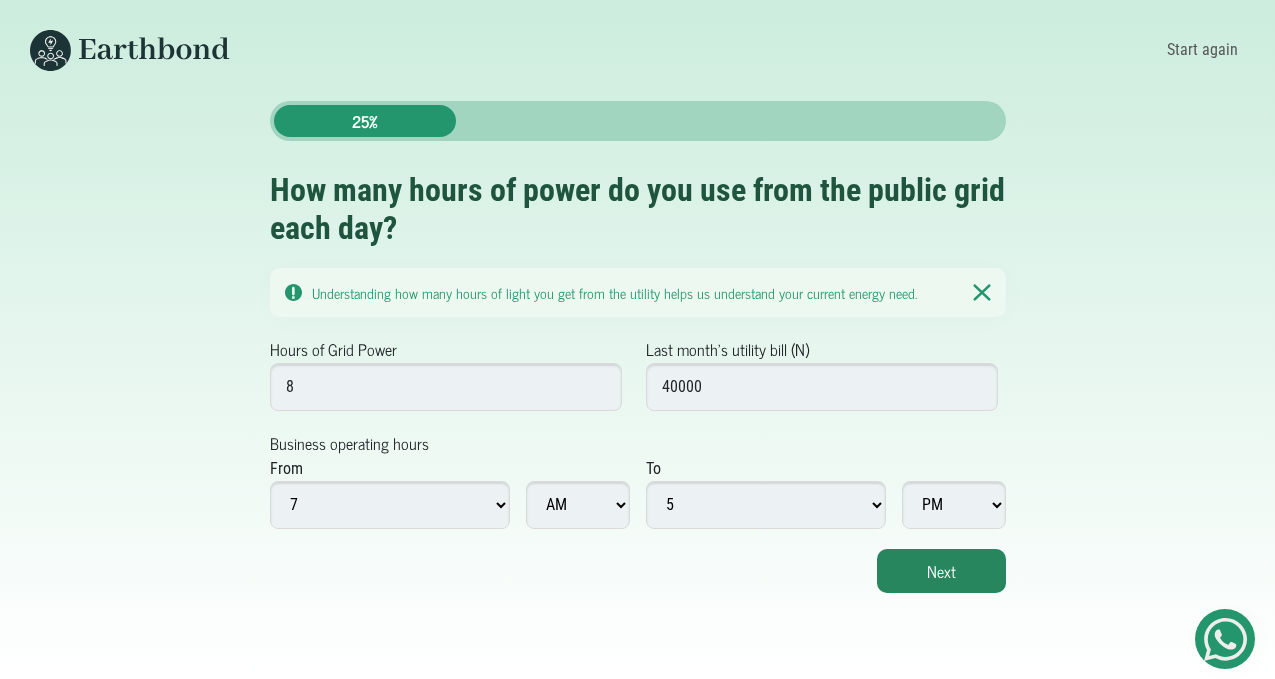 click on "1
2
3
4
5
6
7
8
9
10
11
12" at bounding box center (390, 505) 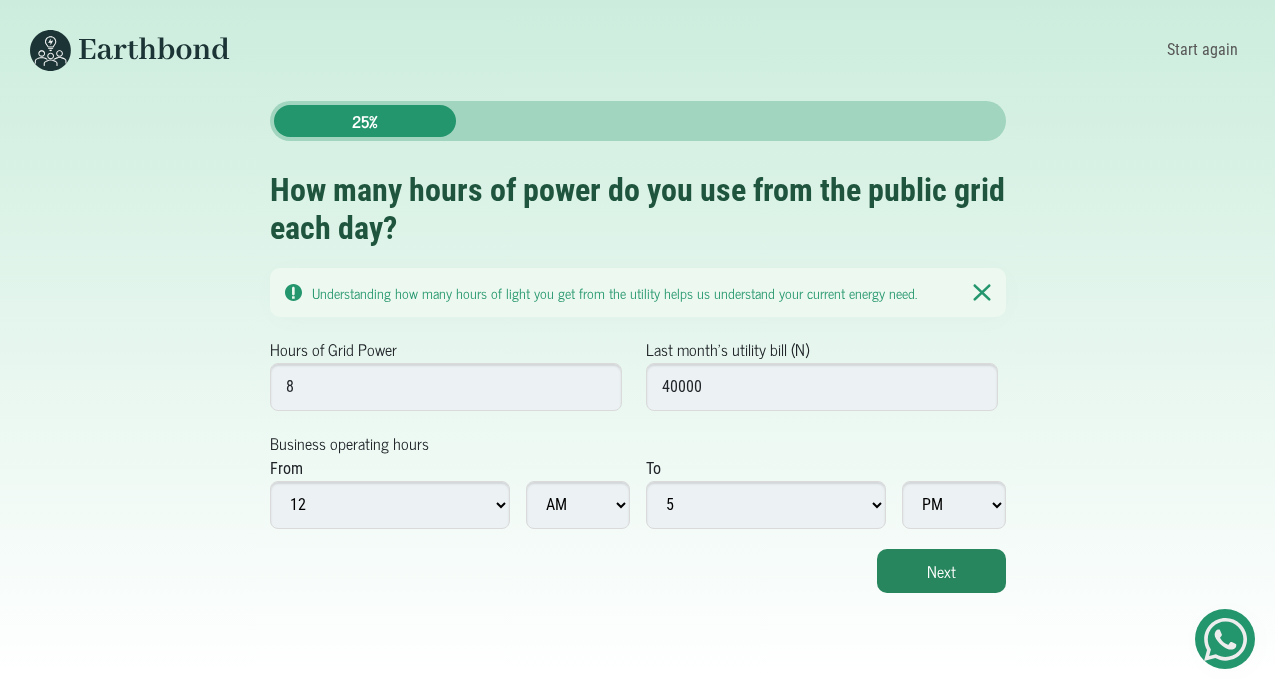 click on "1
2
3
4
5
6
7
8
9
10
11
12" at bounding box center [390, 505] 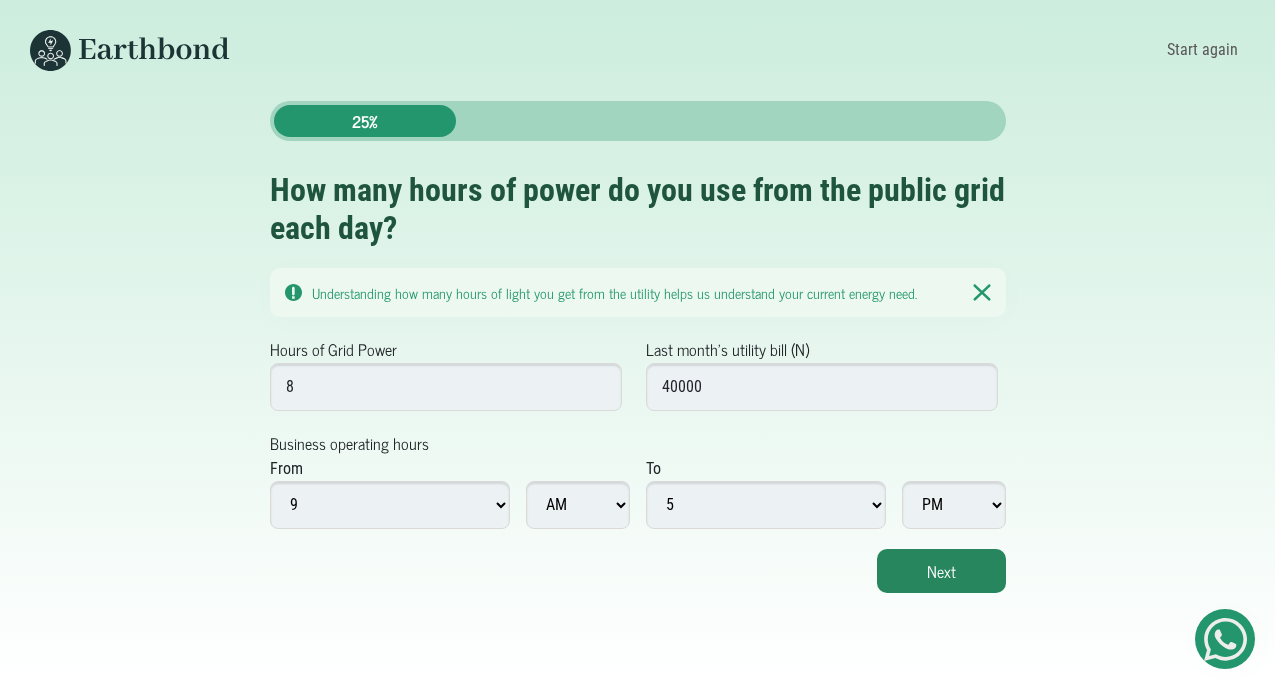 click on "1
2
3
4
5
6
7
8
9
10
11
12" at bounding box center [390, 505] 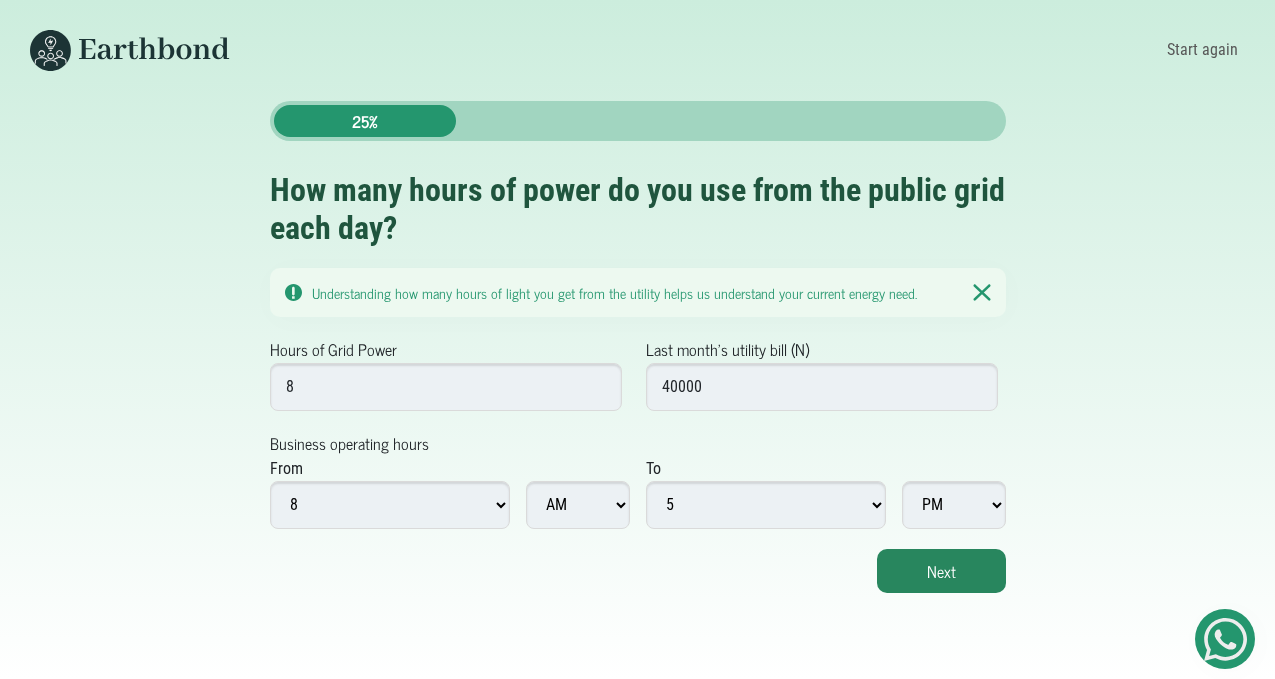 click on "1
2
3
4
5
6
7
8
9
10
11
12" at bounding box center (390, 505) 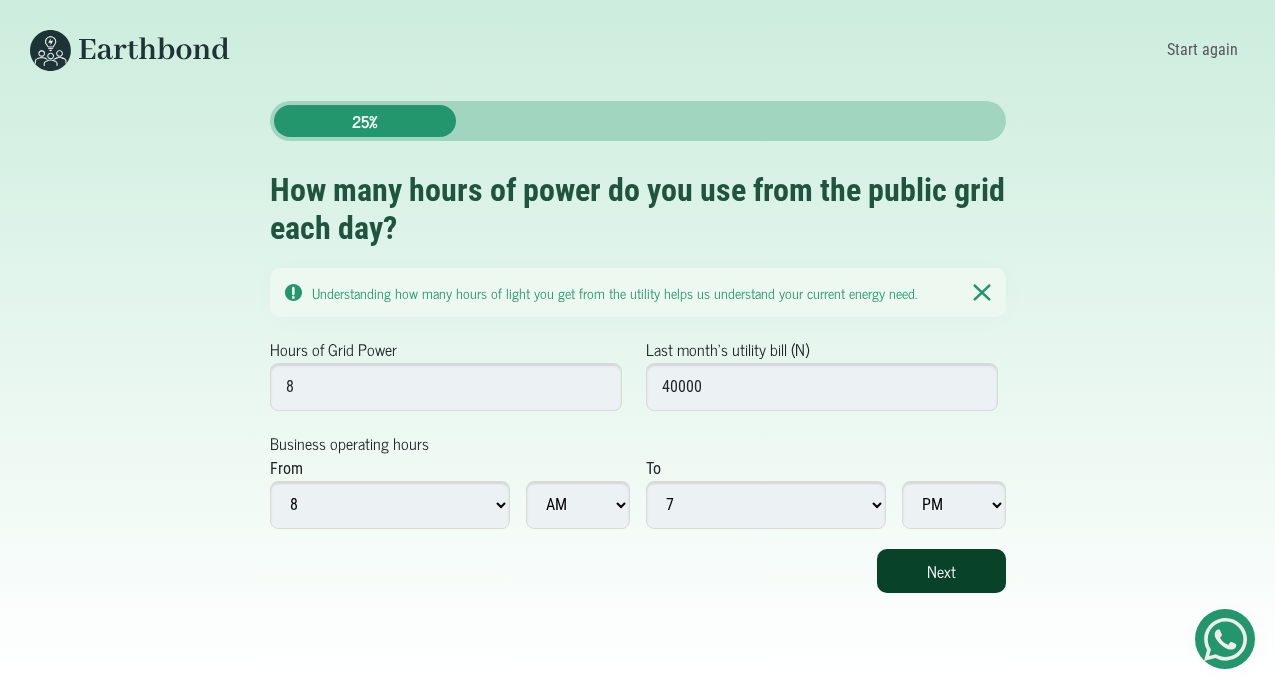 click on "Next" at bounding box center [941, 571] 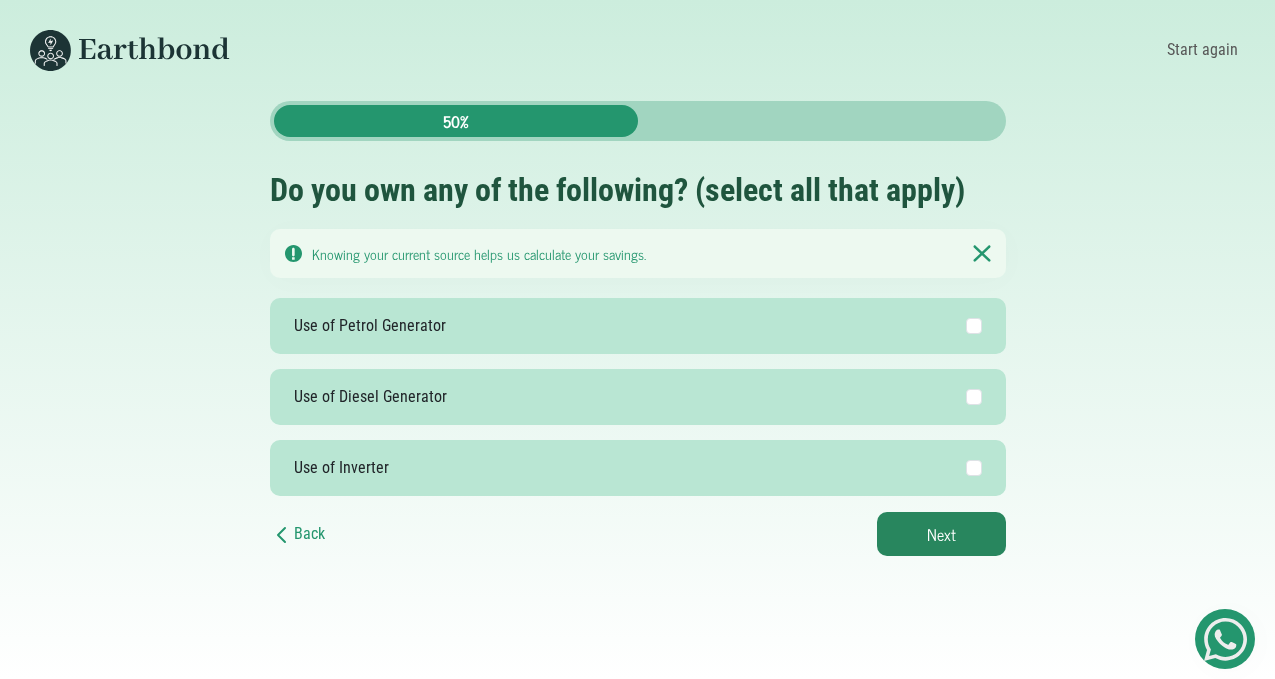 scroll, scrollTop: 0, scrollLeft: 0, axis: both 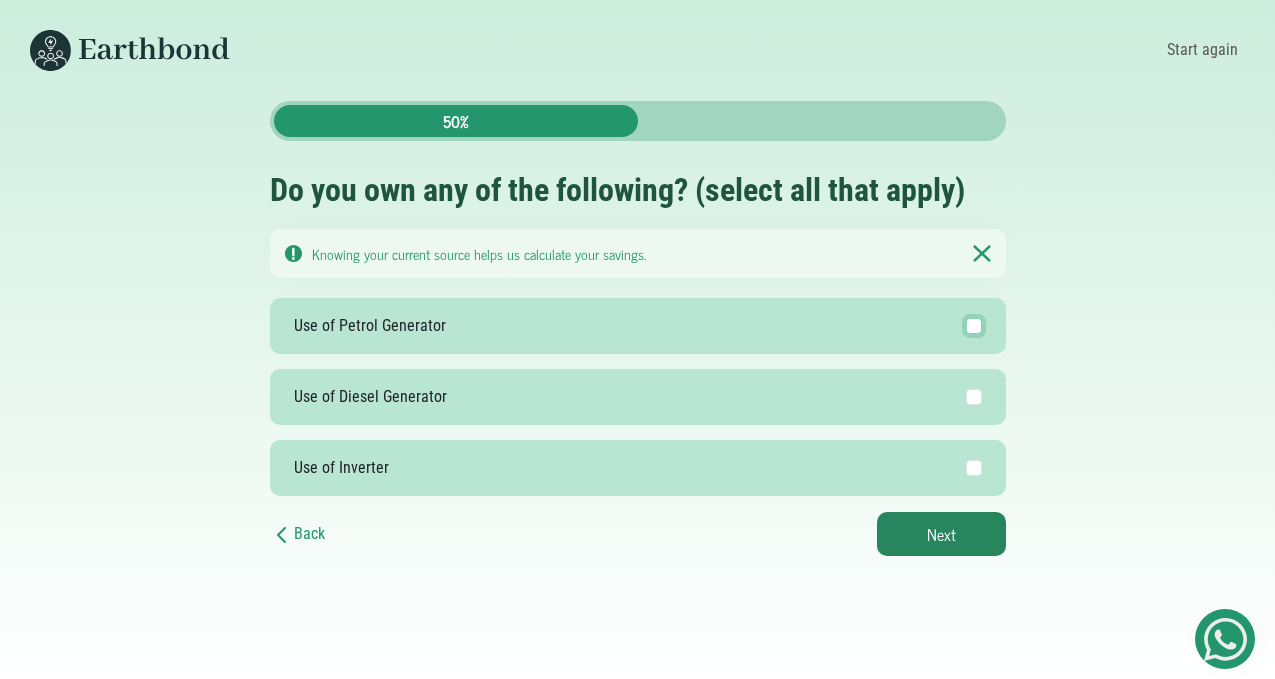 click on "Use of Petrol Generator" at bounding box center [974, 326] 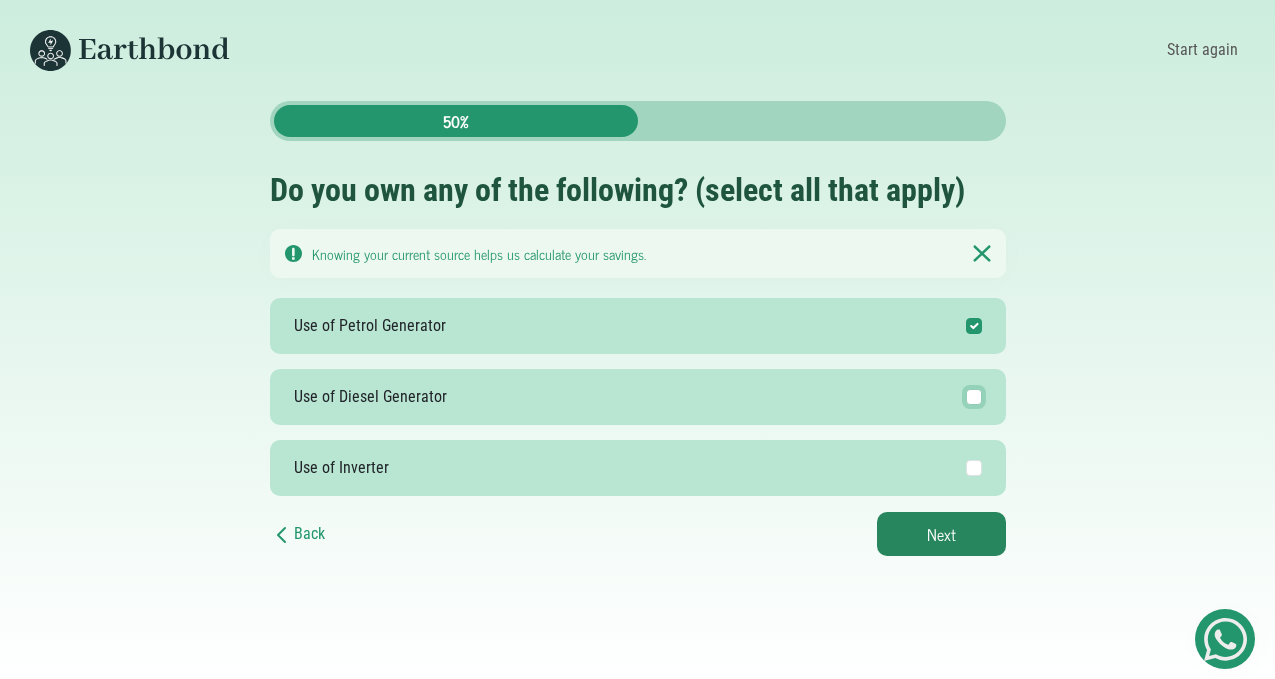 click on "Use of Diesel Generator" at bounding box center [974, 397] 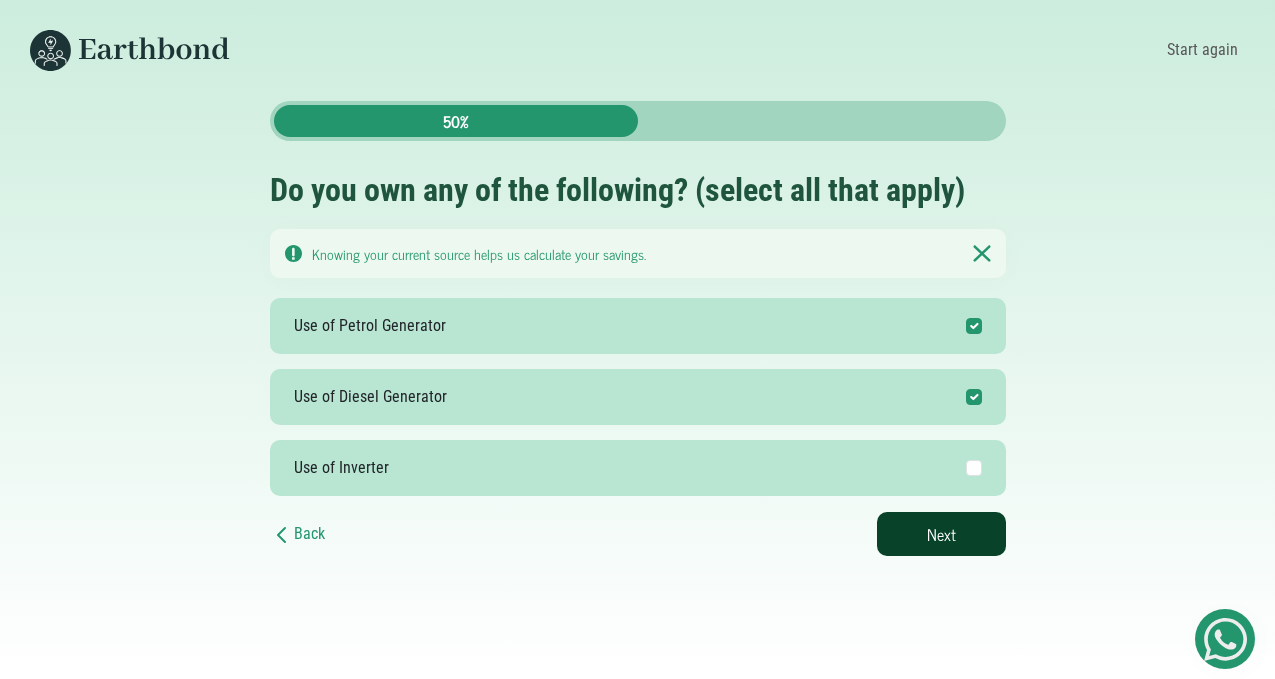 click on "Next" at bounding box center (941, 534) 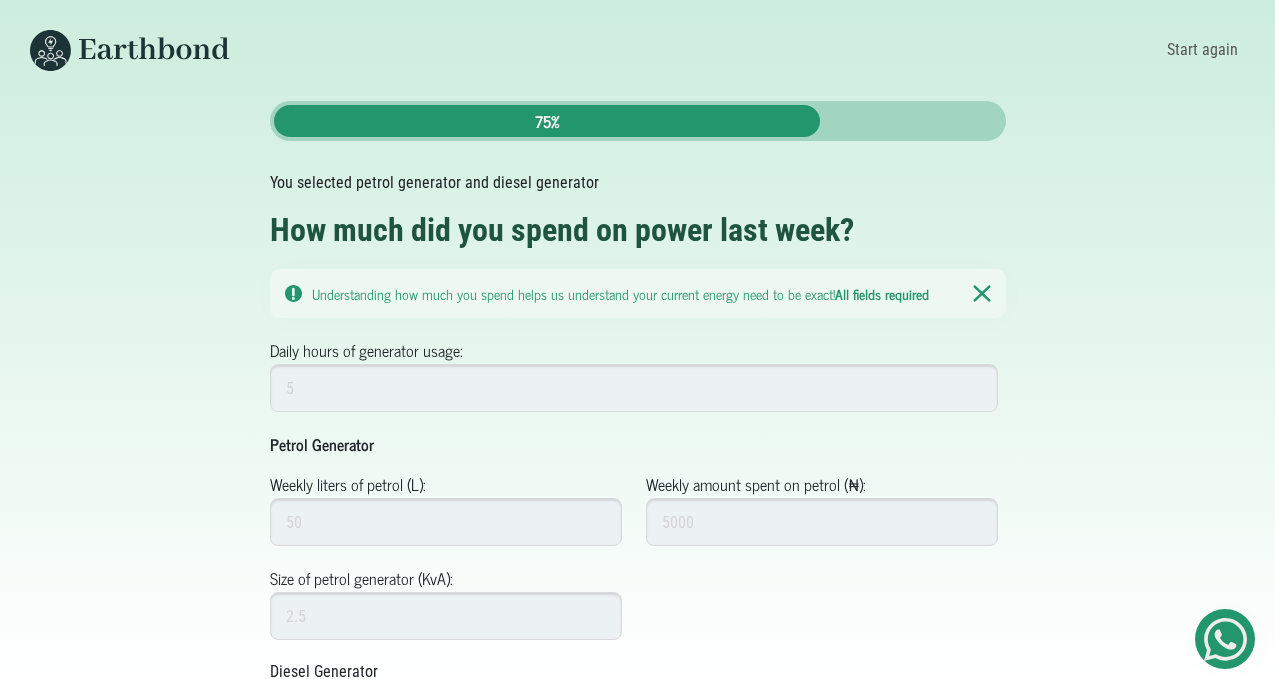 scroll, scrollTop: 0, scrollLeft: 0, axis: both 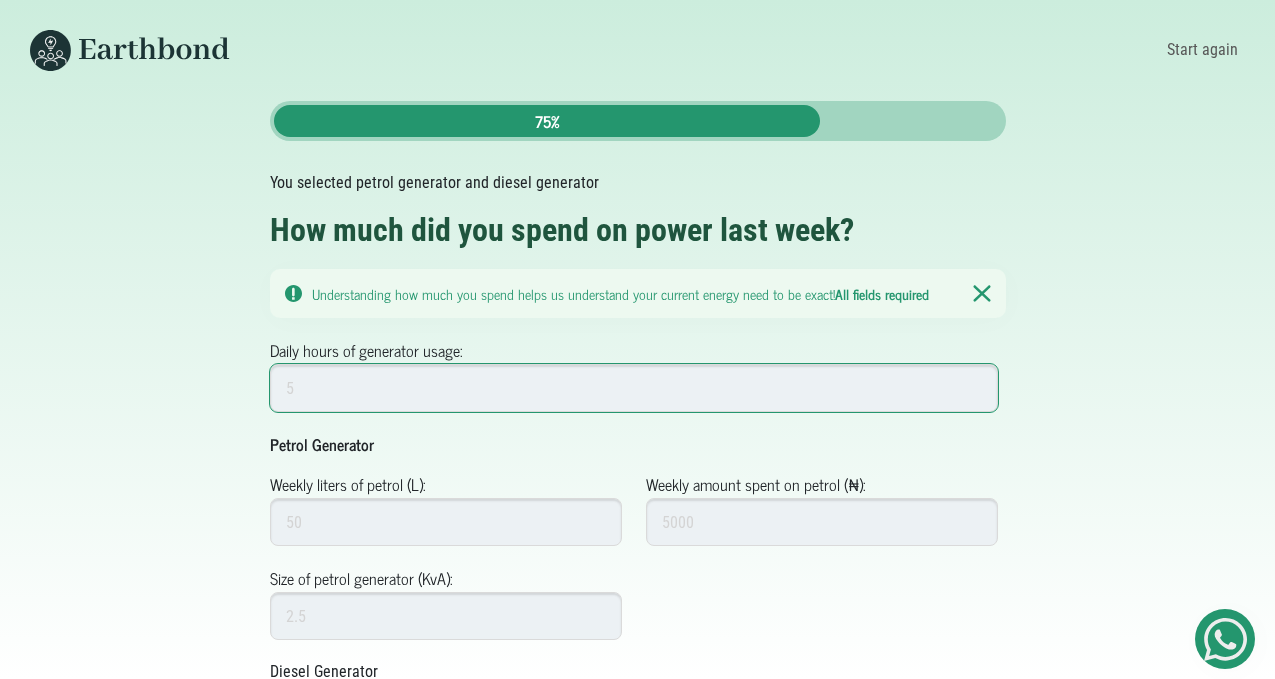 click on "Daily hours of generator usage:" at bounding box center (634, 388) 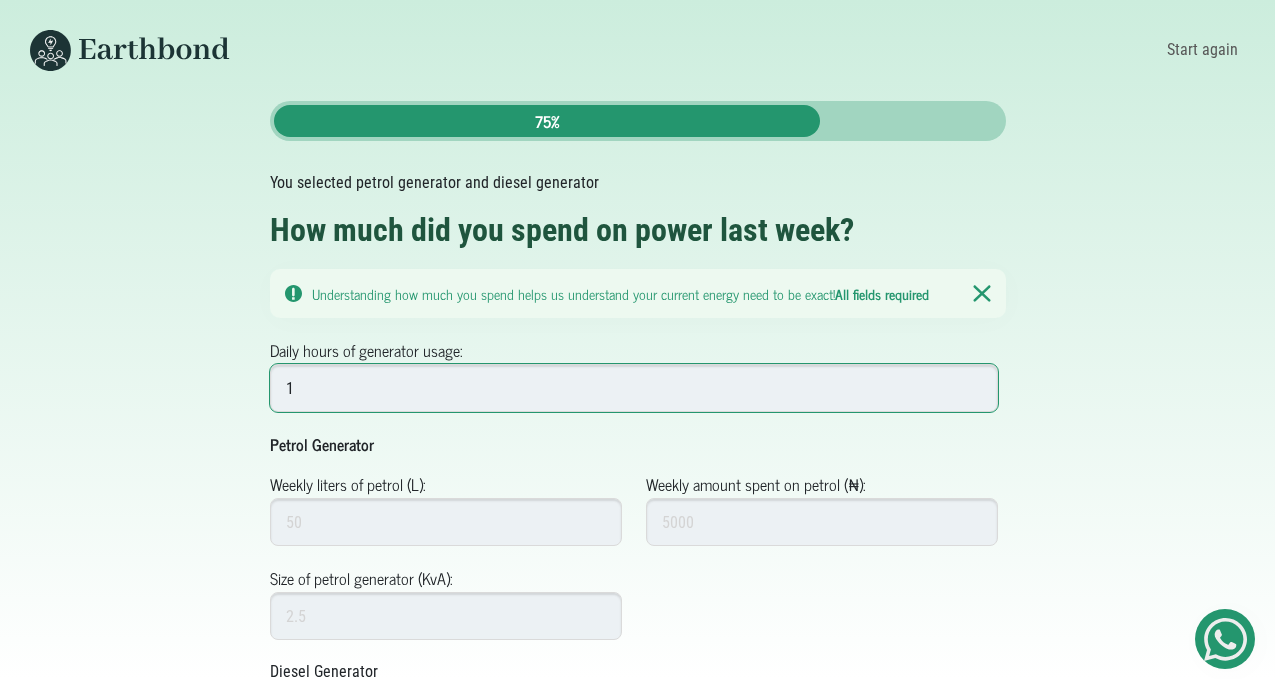 click on "1" at bounding box center [634, 388] 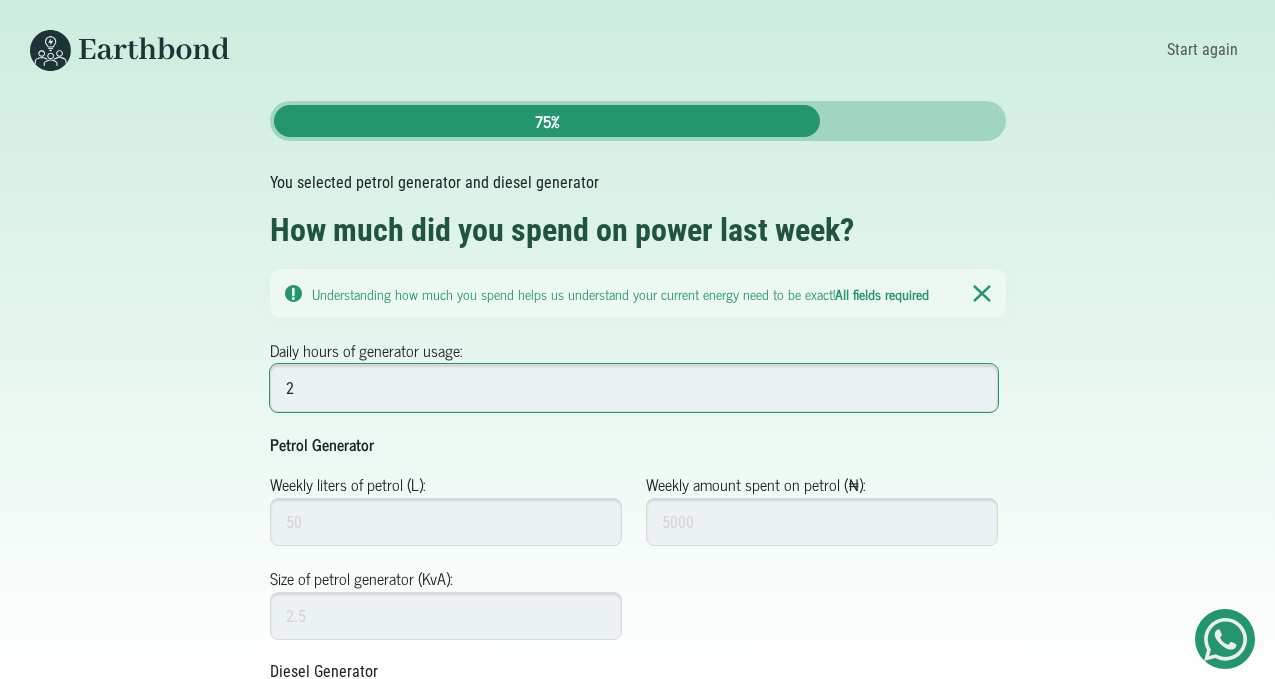 click on "2" at bounding box center (634, 388) 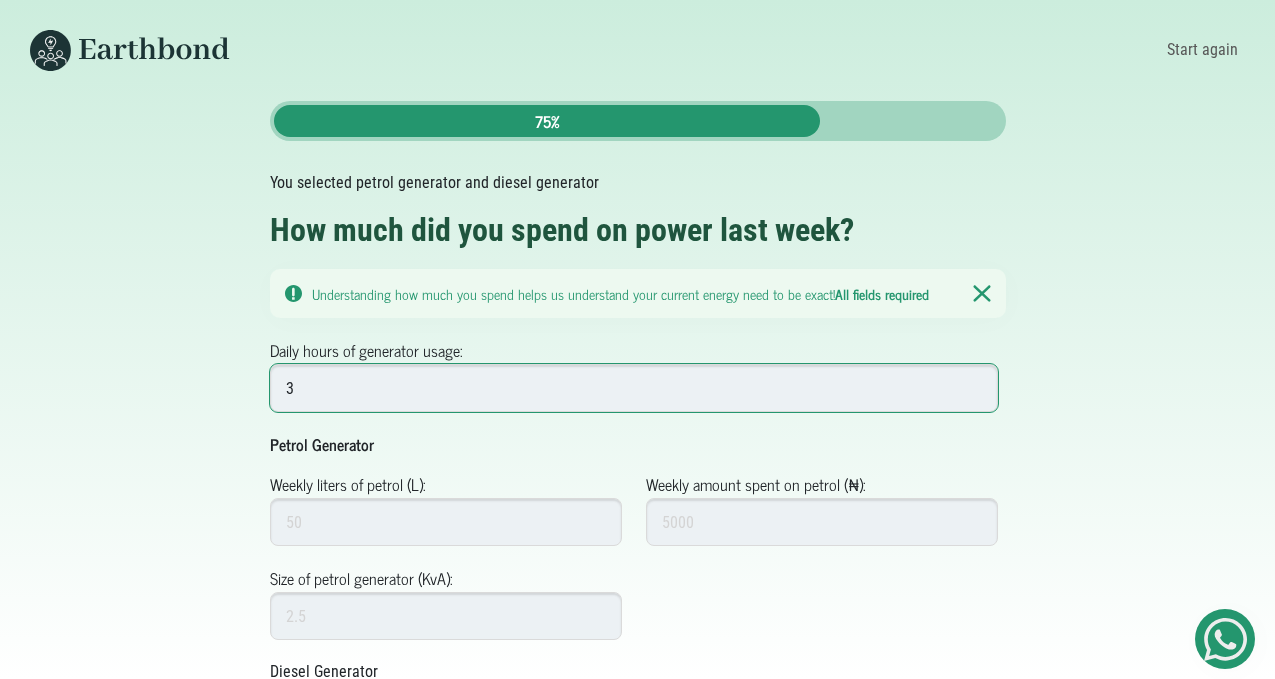 click on "3" at bounding box center (634, 388) 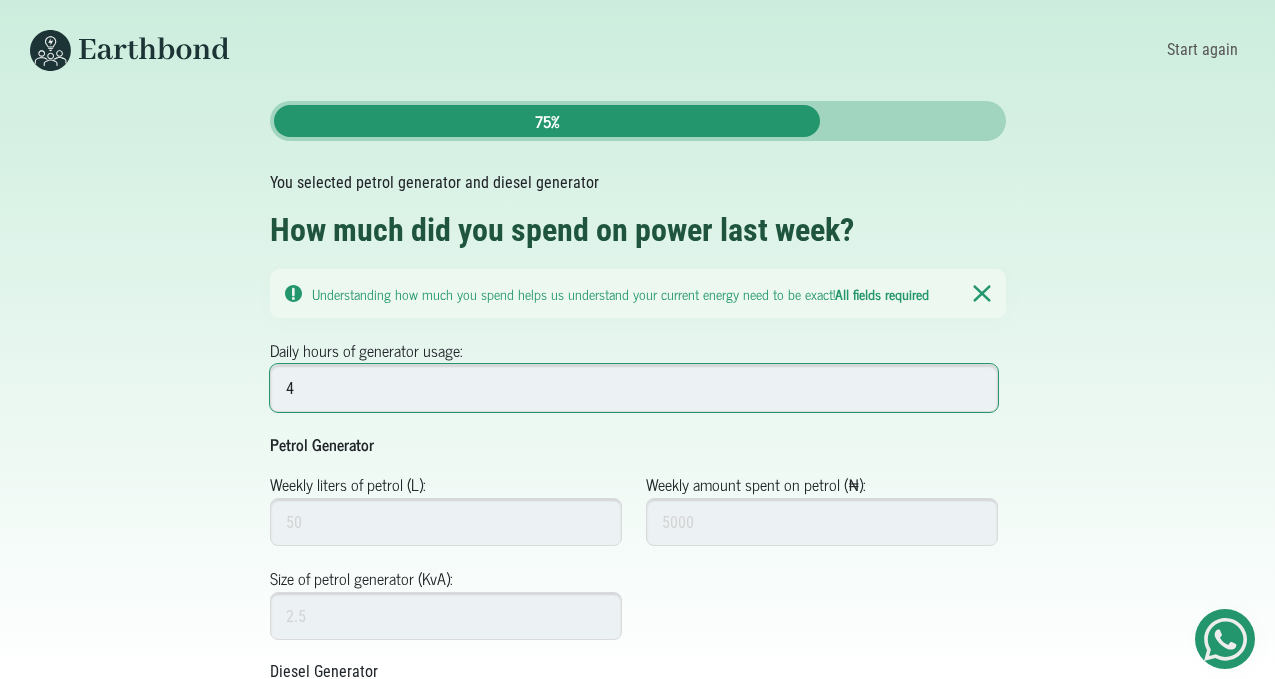 click on "4" at bounding box center [634, 388] 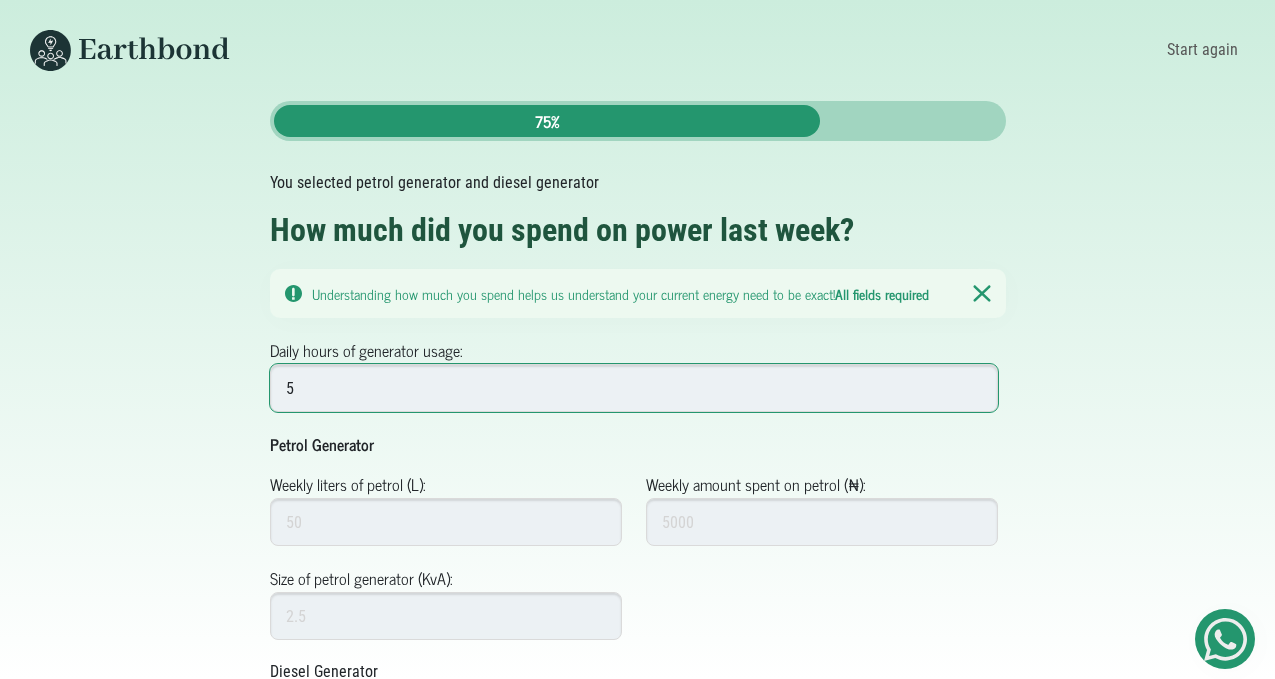 click on "5" at bounding box center (634, 388) 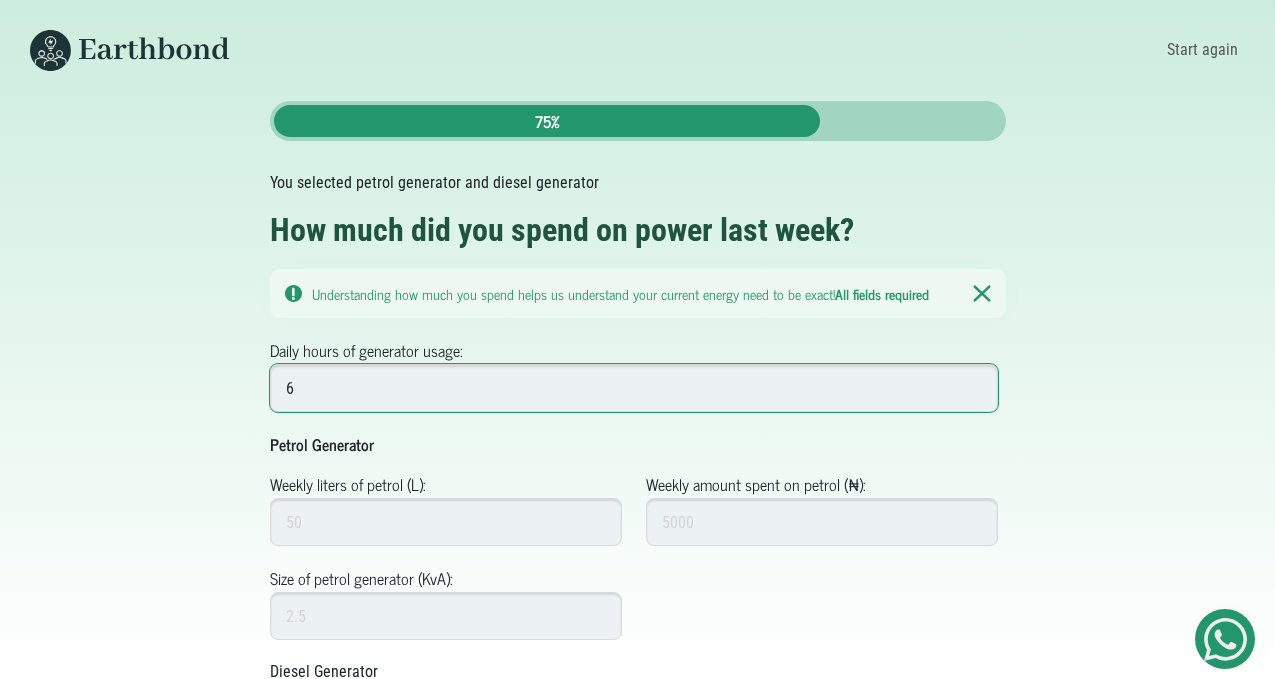 click on "6" at bounding box center [634, 388] 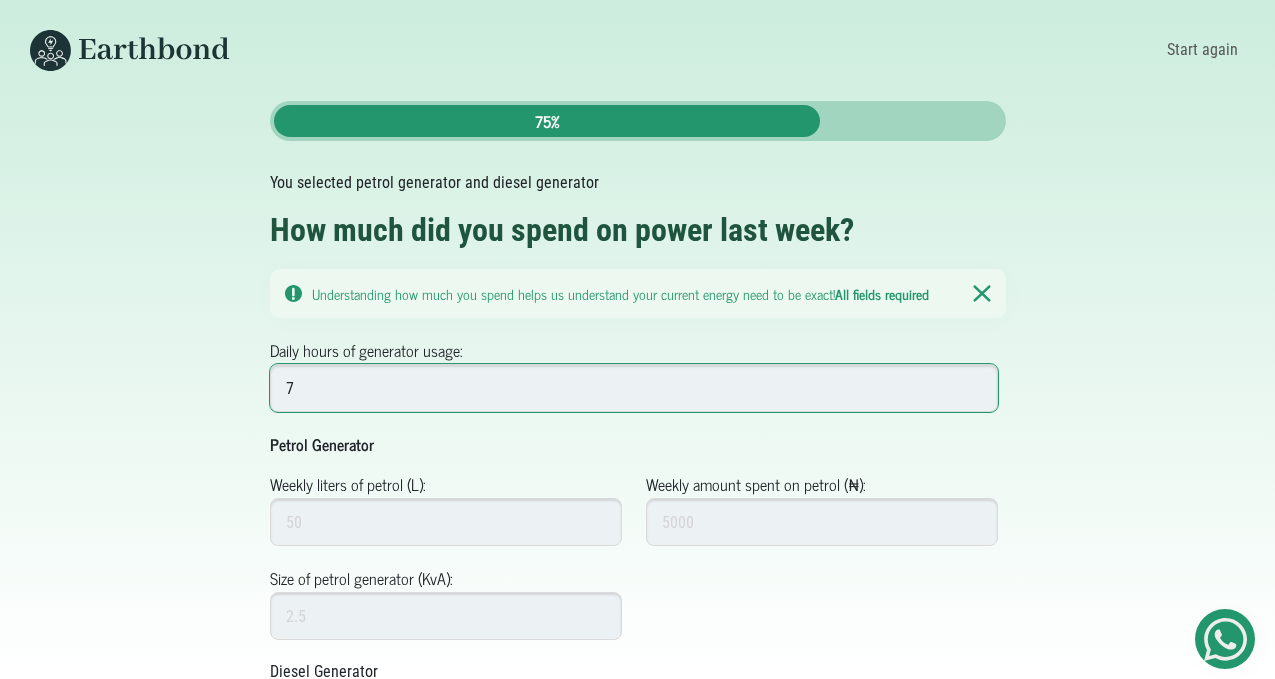 click on "7" at bounding box center (634, 388) 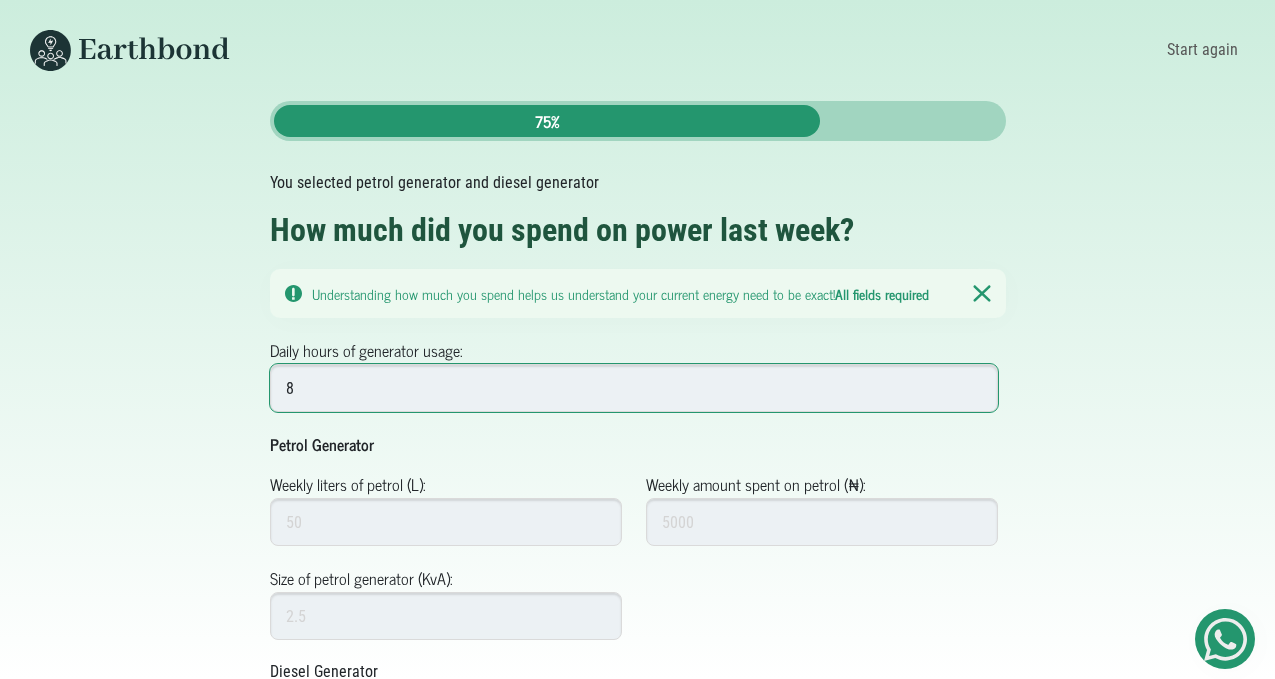 click on "8" at bounding box center [634, 388] 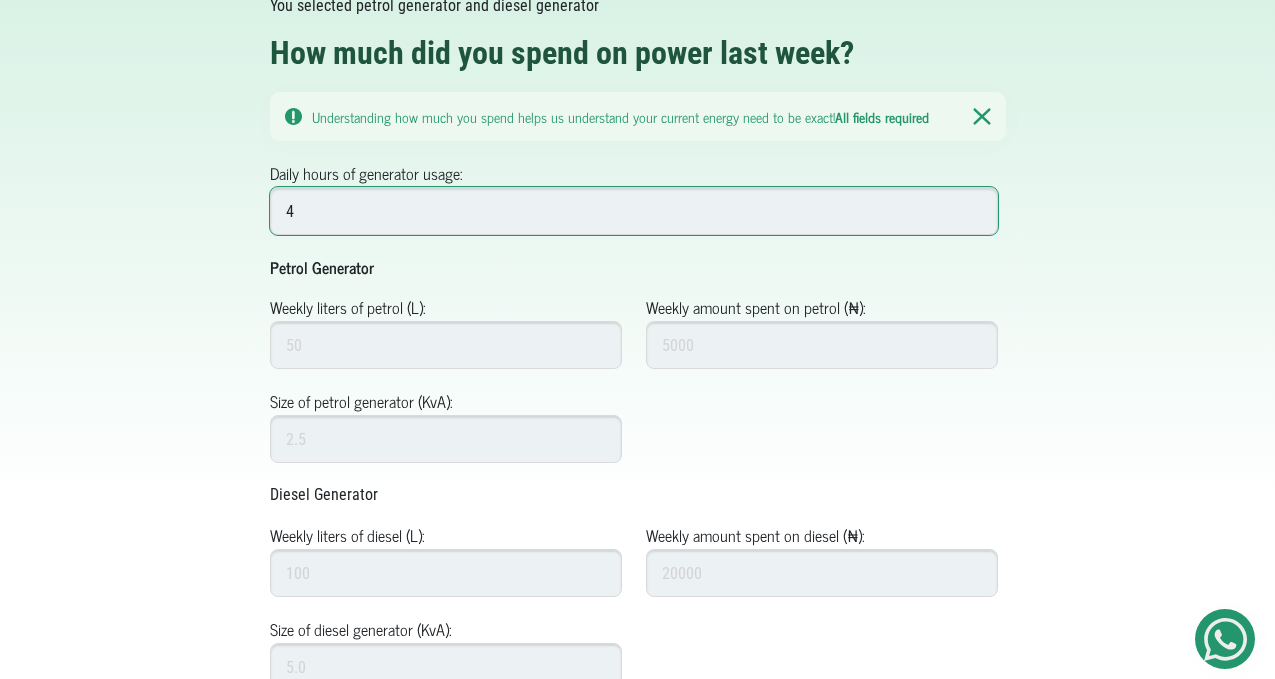 scroll, scrollTop: 181, scrollLeft: 0, axis: vertical 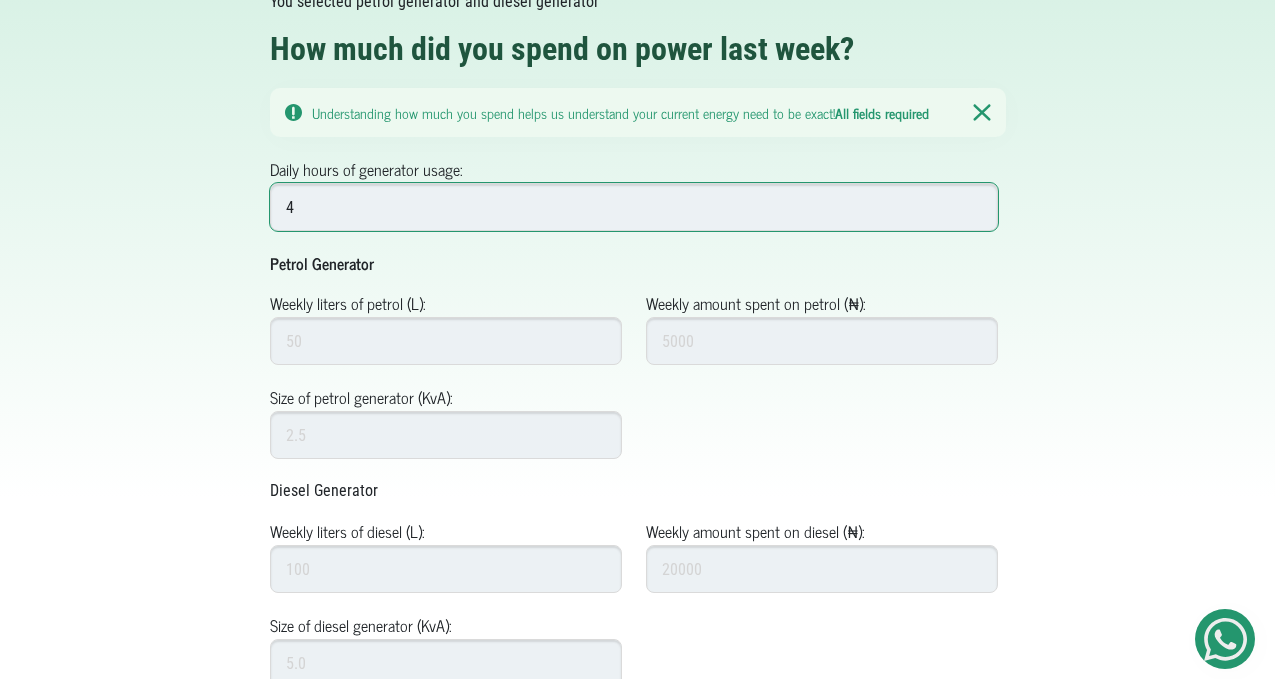 type on "4" 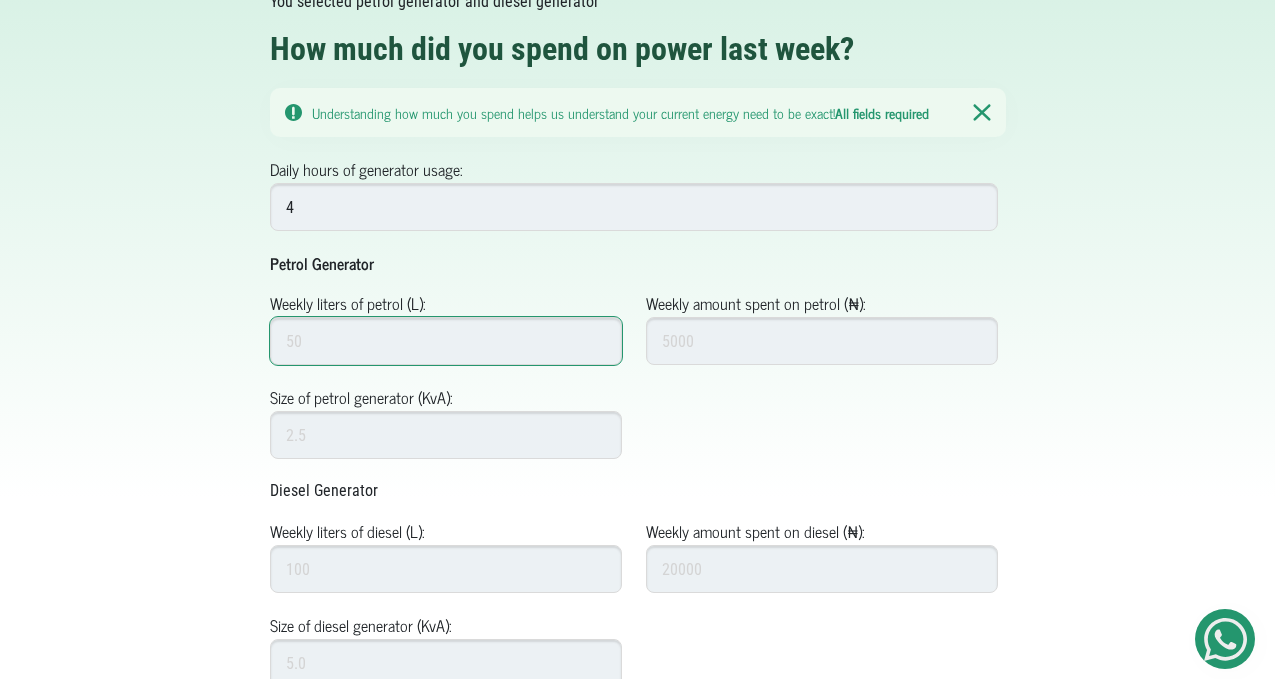 click on "Weekly liters of petrol (L):" at bounding box center (446, 341) 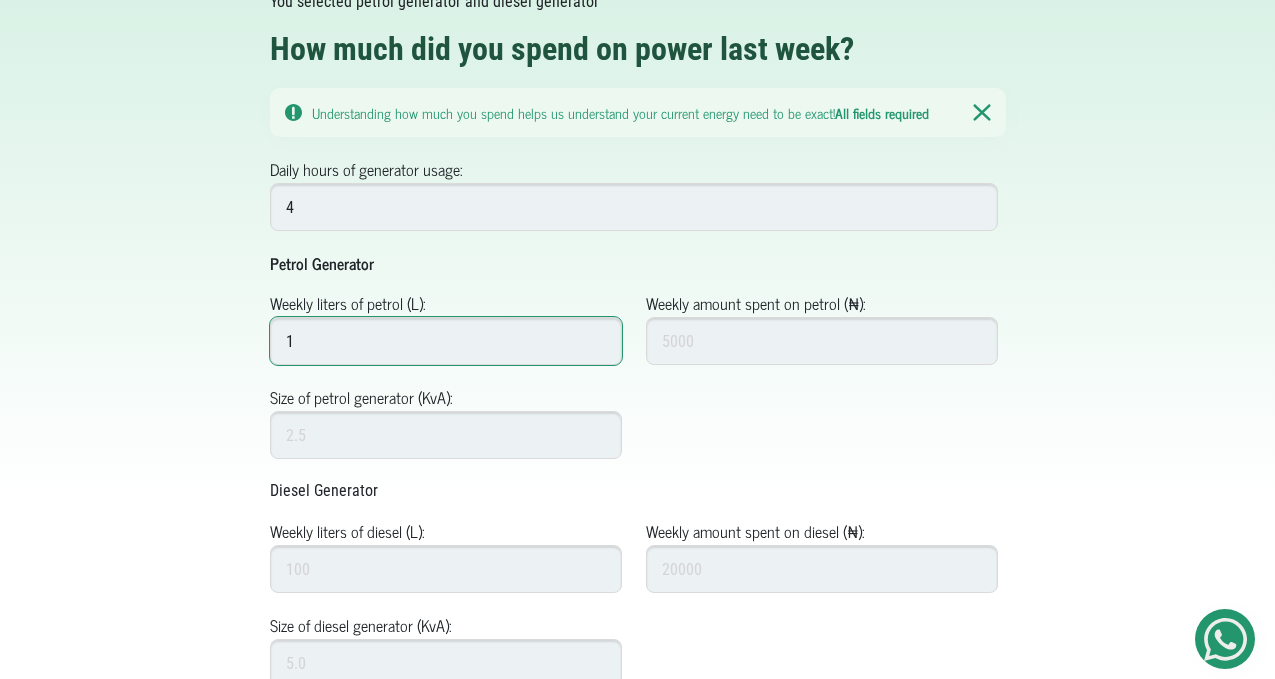 click on "1" at bounding box center (446, 341) 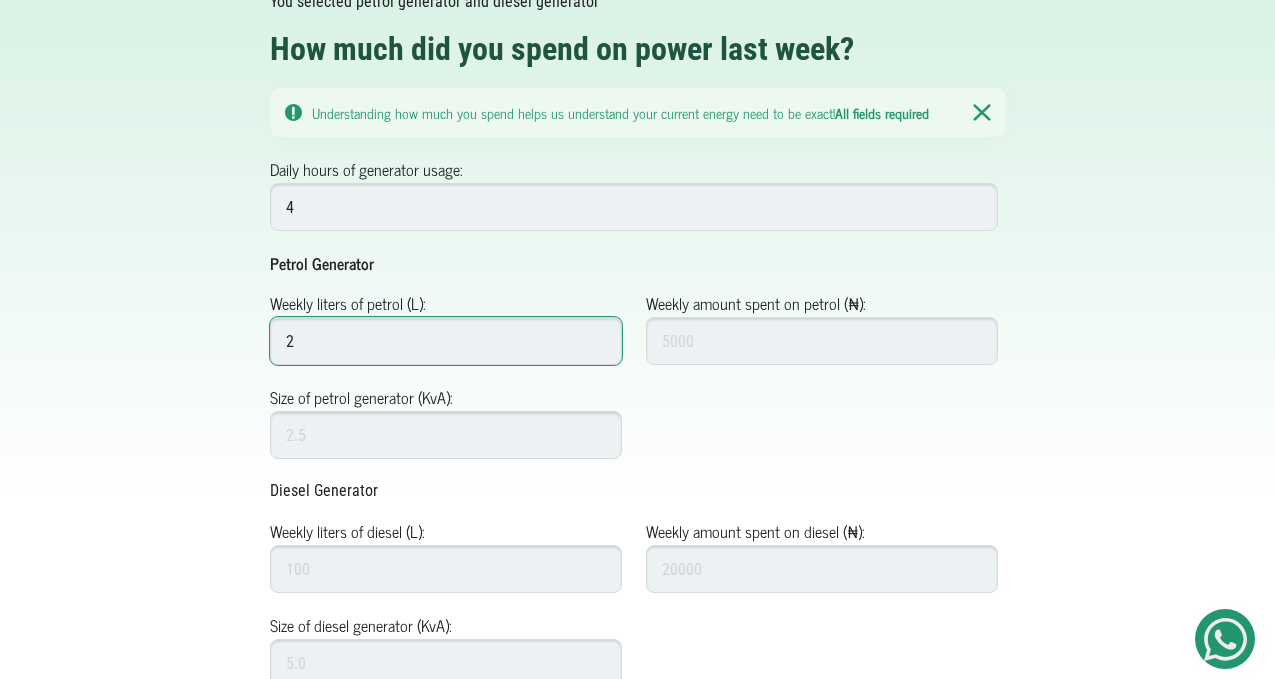 click on "2" at bounding box center [446, 341] 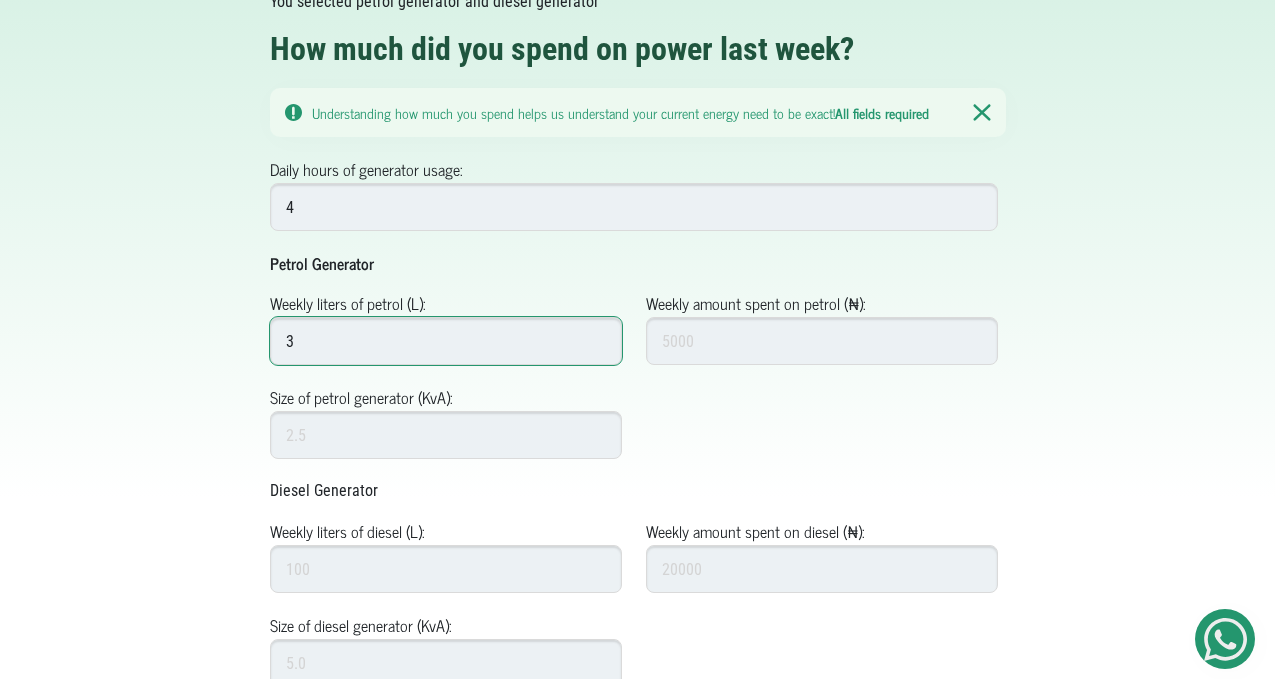 click on "3" at bounding box center (446, 341) 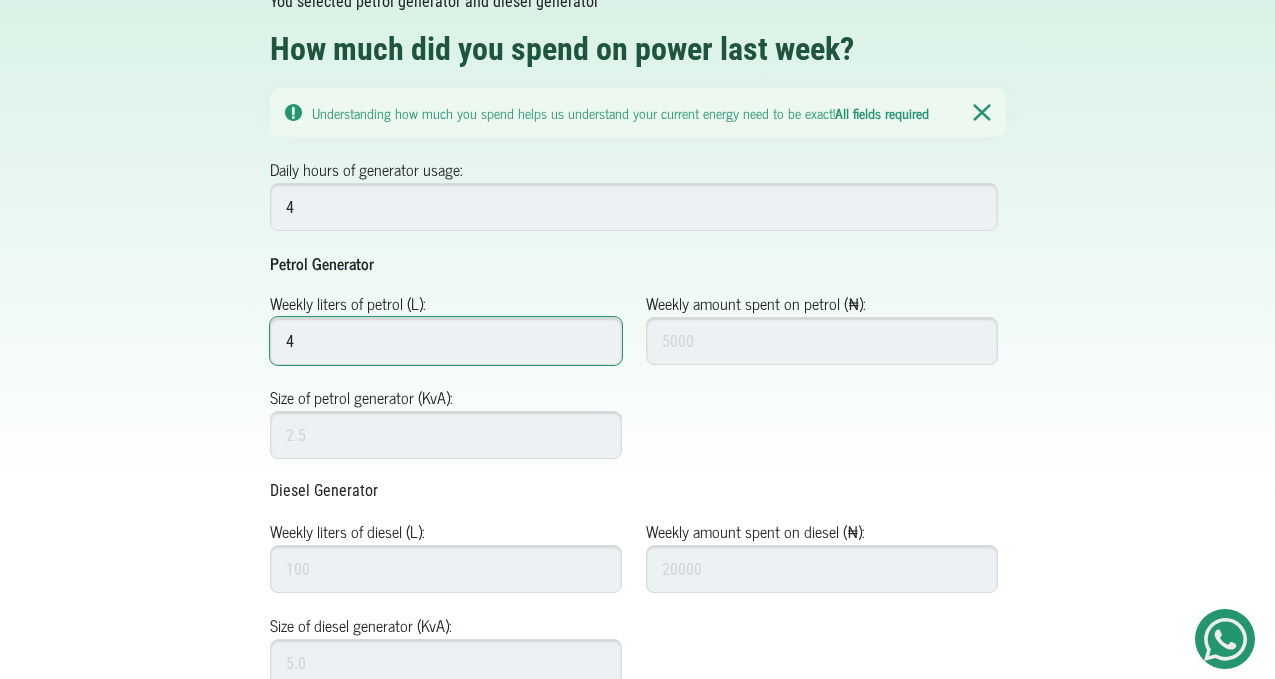 type on "4" 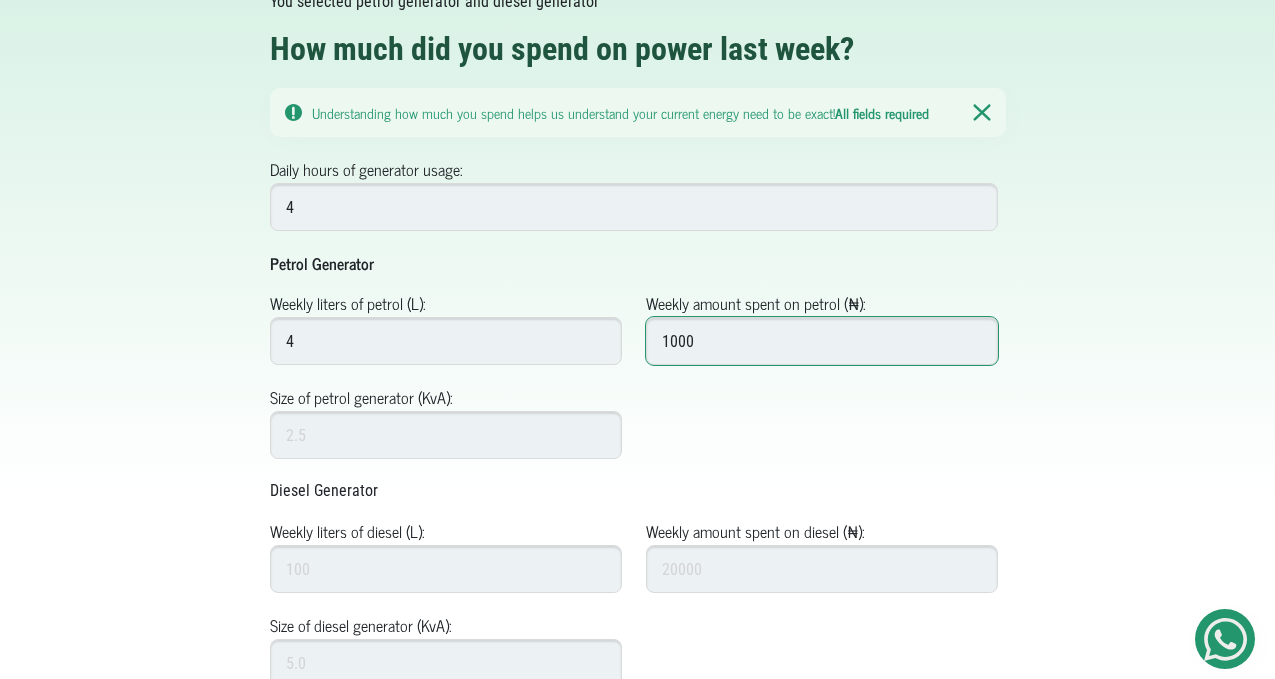 click on "1000" at bounding box center (822, 341) 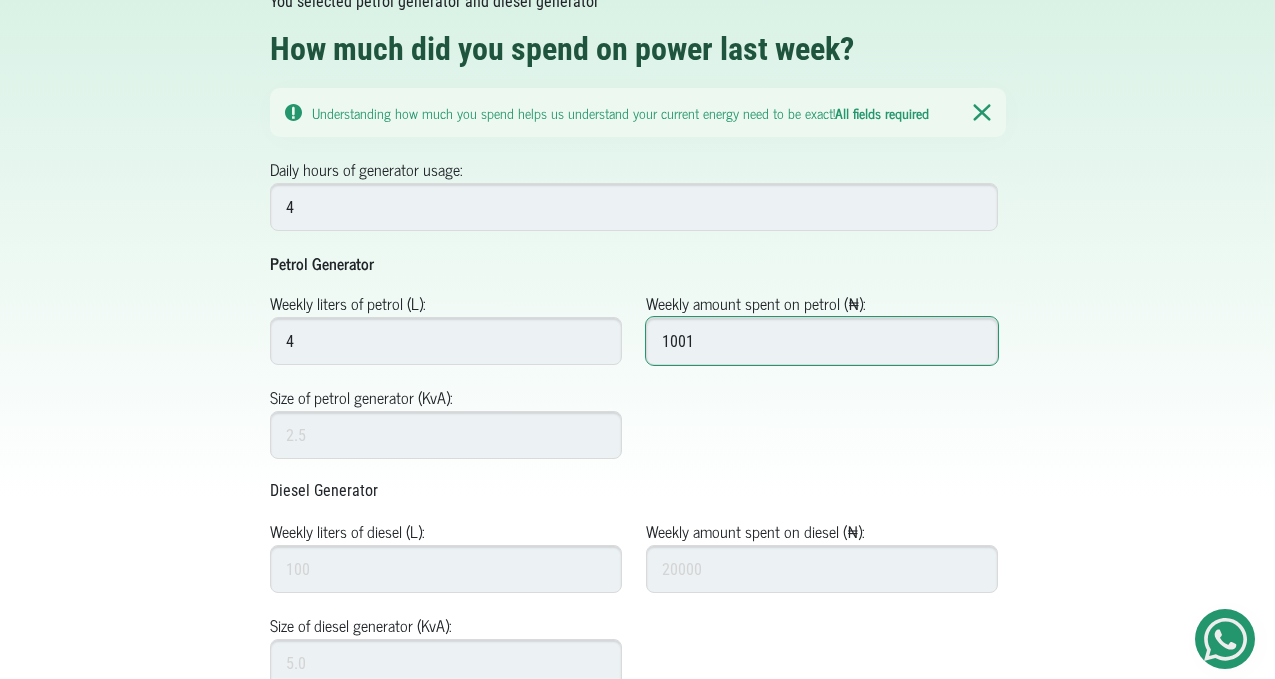 click on "1001" at bounding box center (822, 341) 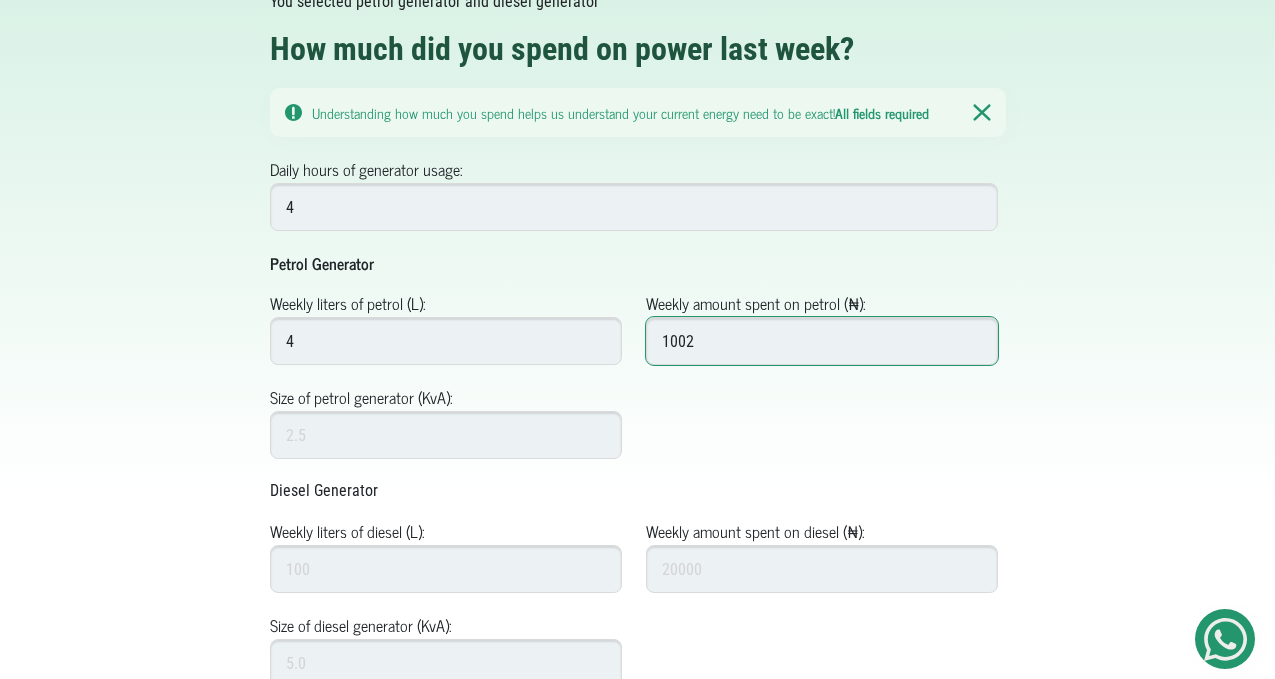 click on "1002" at bounding box center [822, 341] 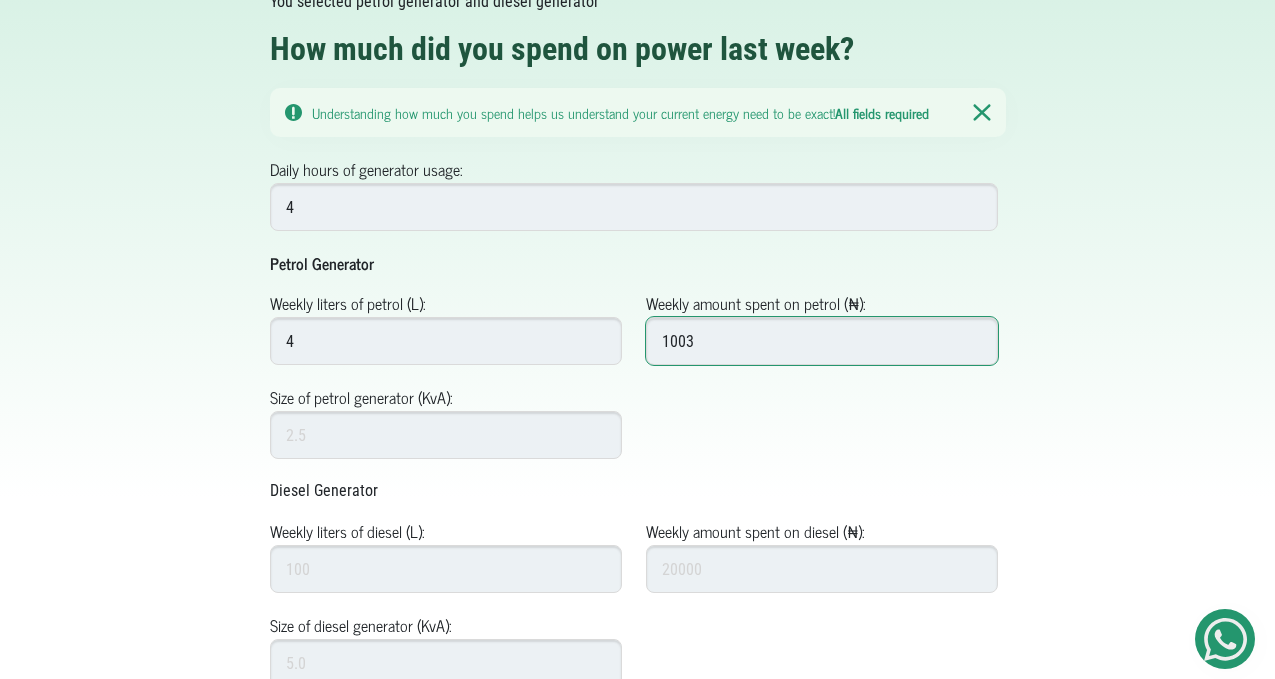 click on "1003" at bounding box center (822, 341) 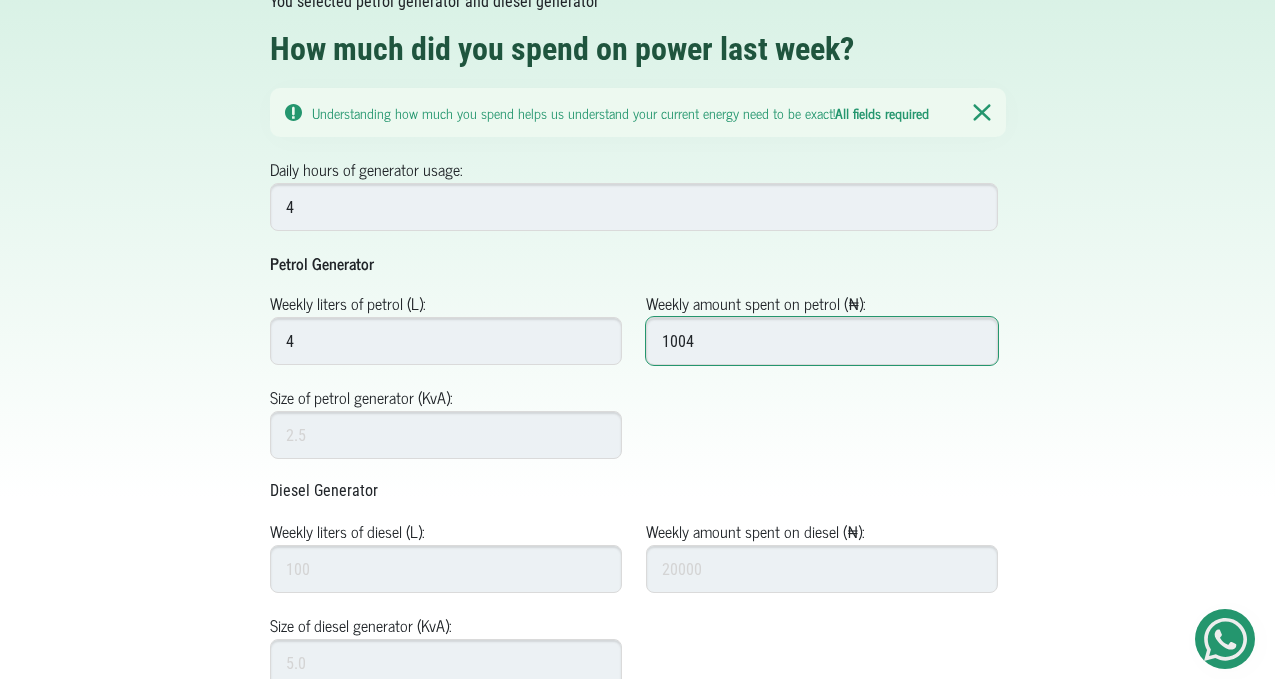 click on "1004" at bounding box center [822, 341] 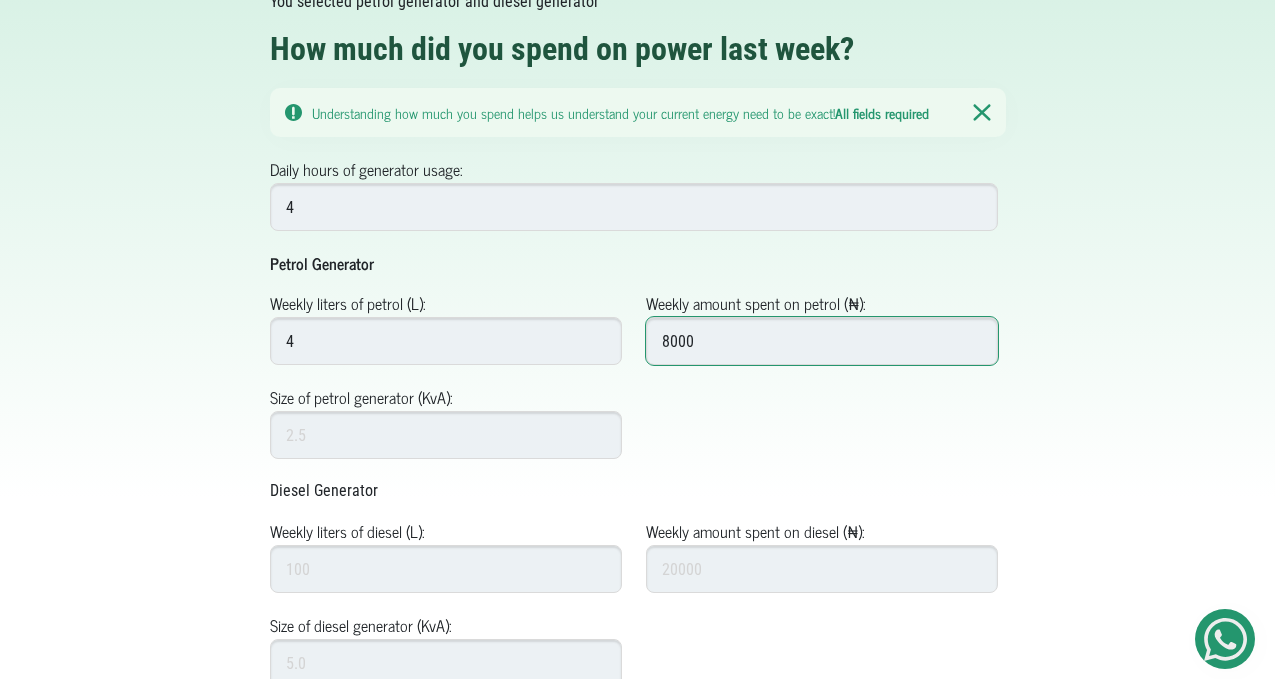 type on "8000" 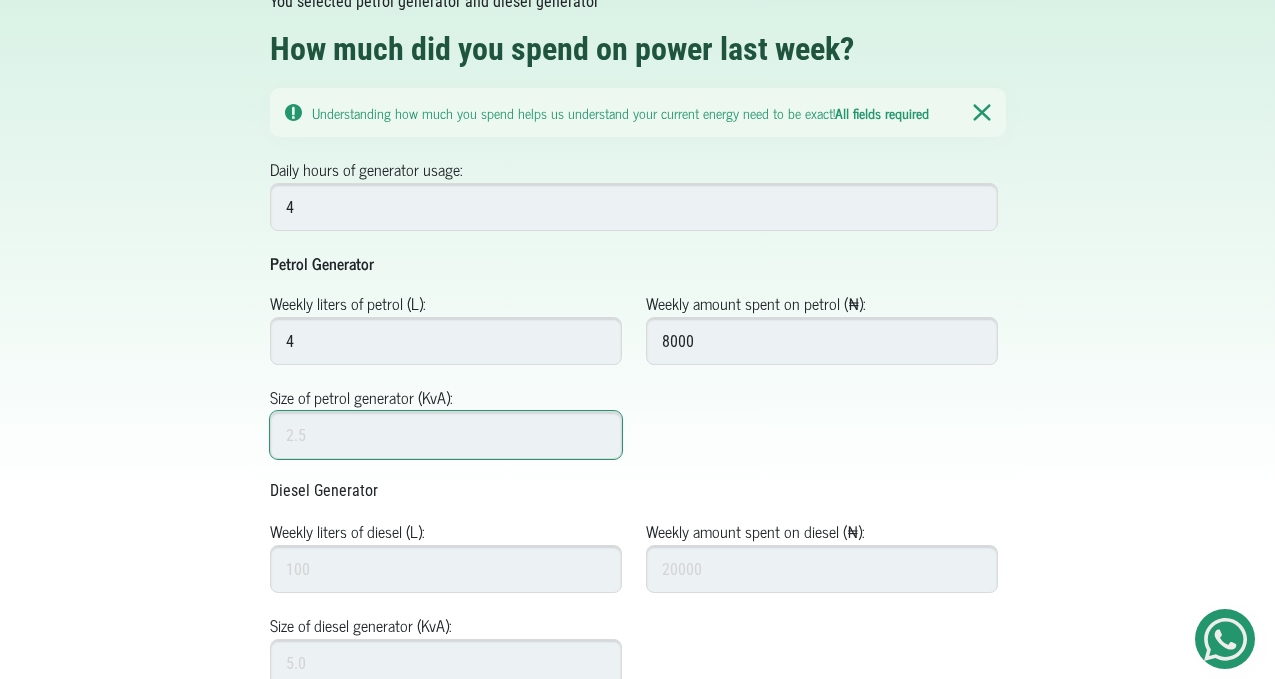 click on "Size of petrol generator (KvA):" at bounding box center (446, 435) 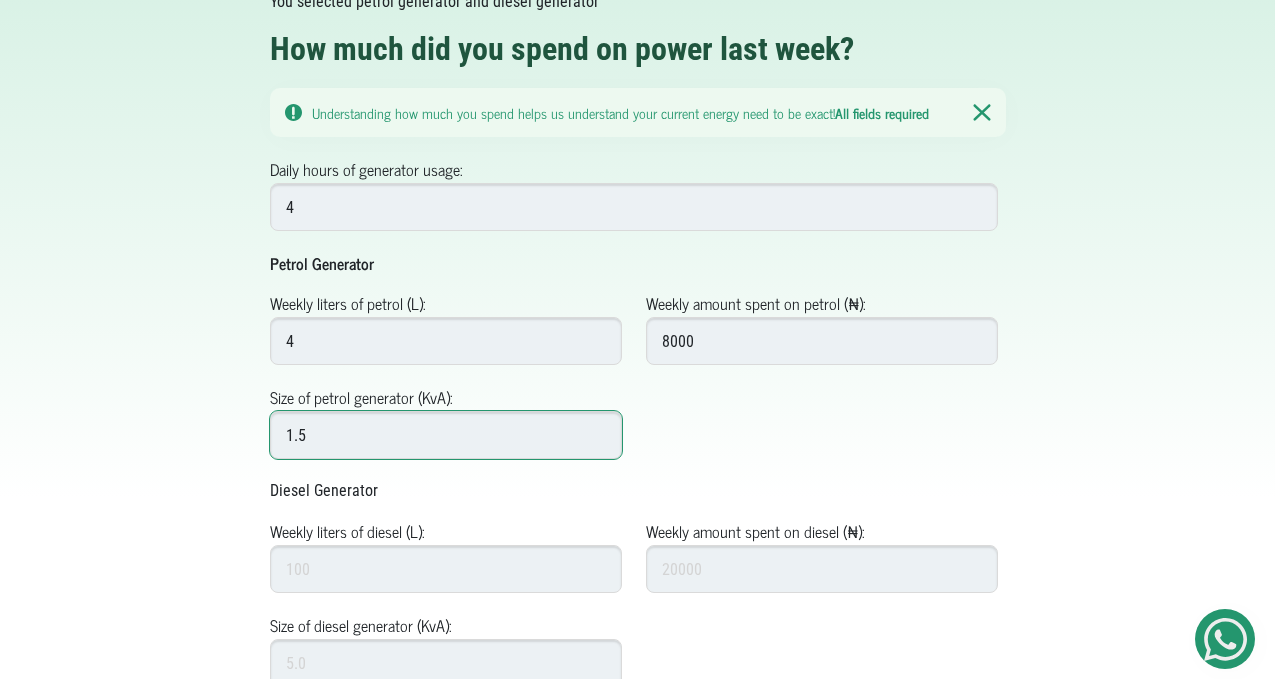 click on "1.5" at bounding box center (446, 435) 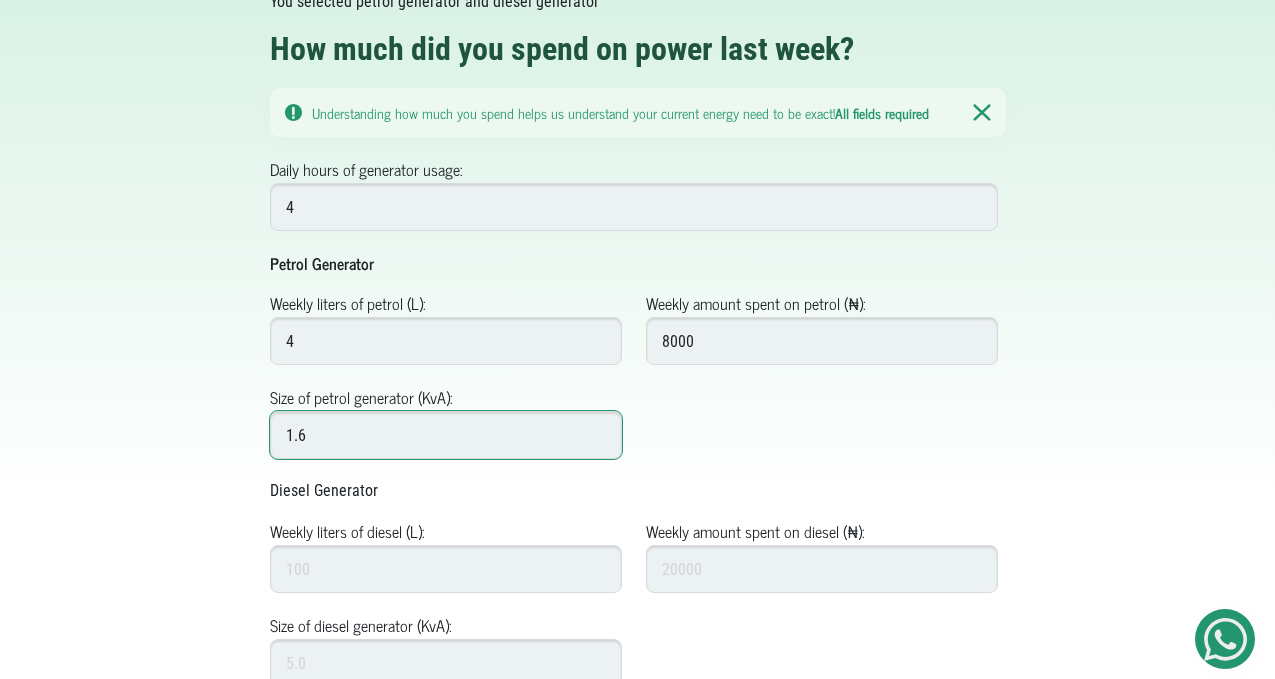 click on "1.6" at bounding box center [446, 435] 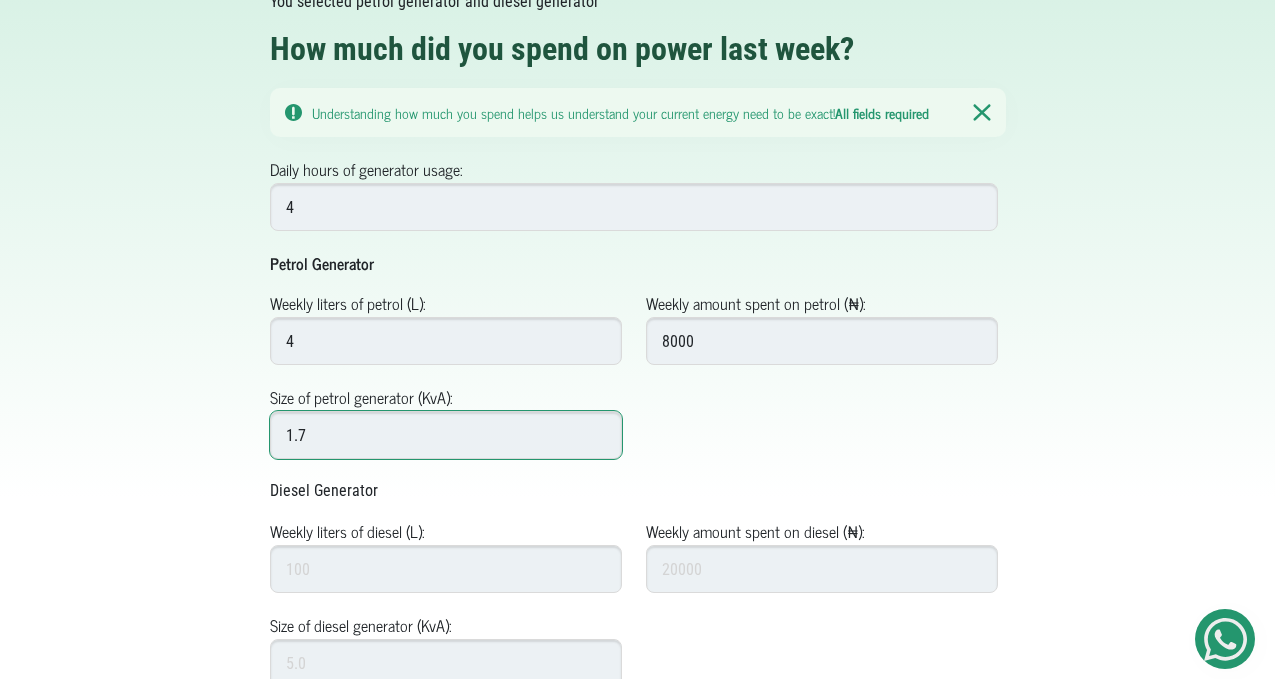 click on "1.7" at bounding box center (446, 435) 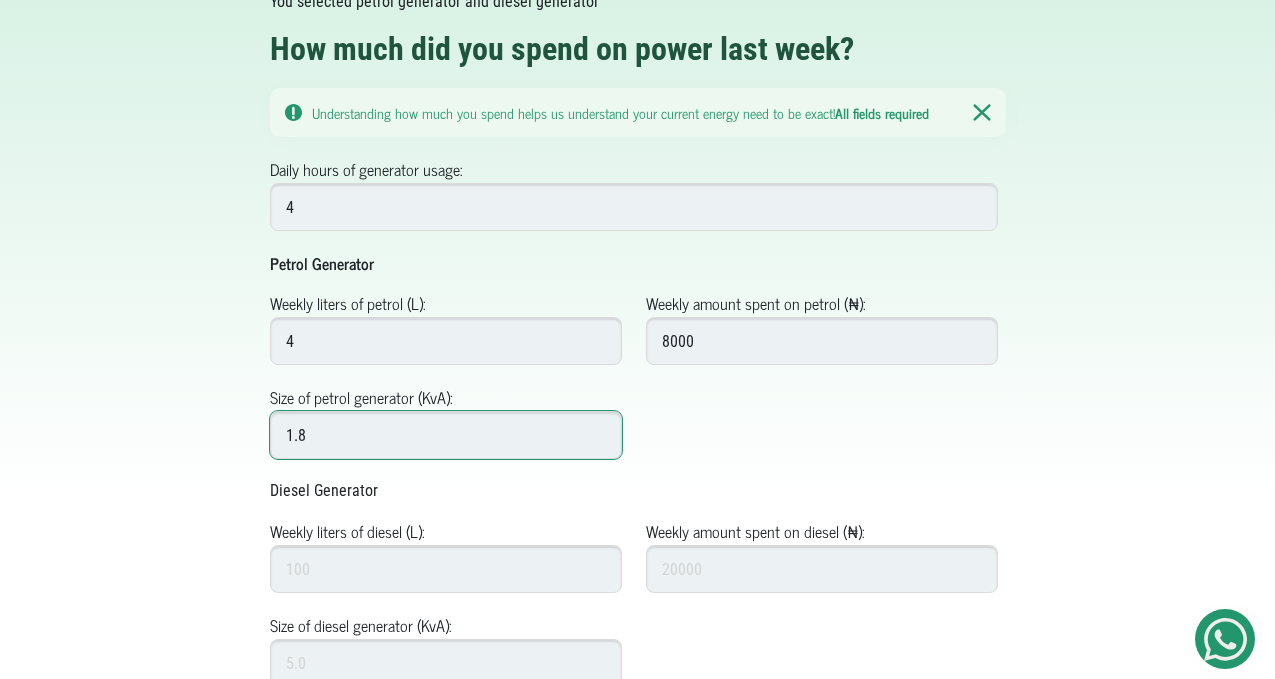 click on "1.8" at bounding box center (446, 435) 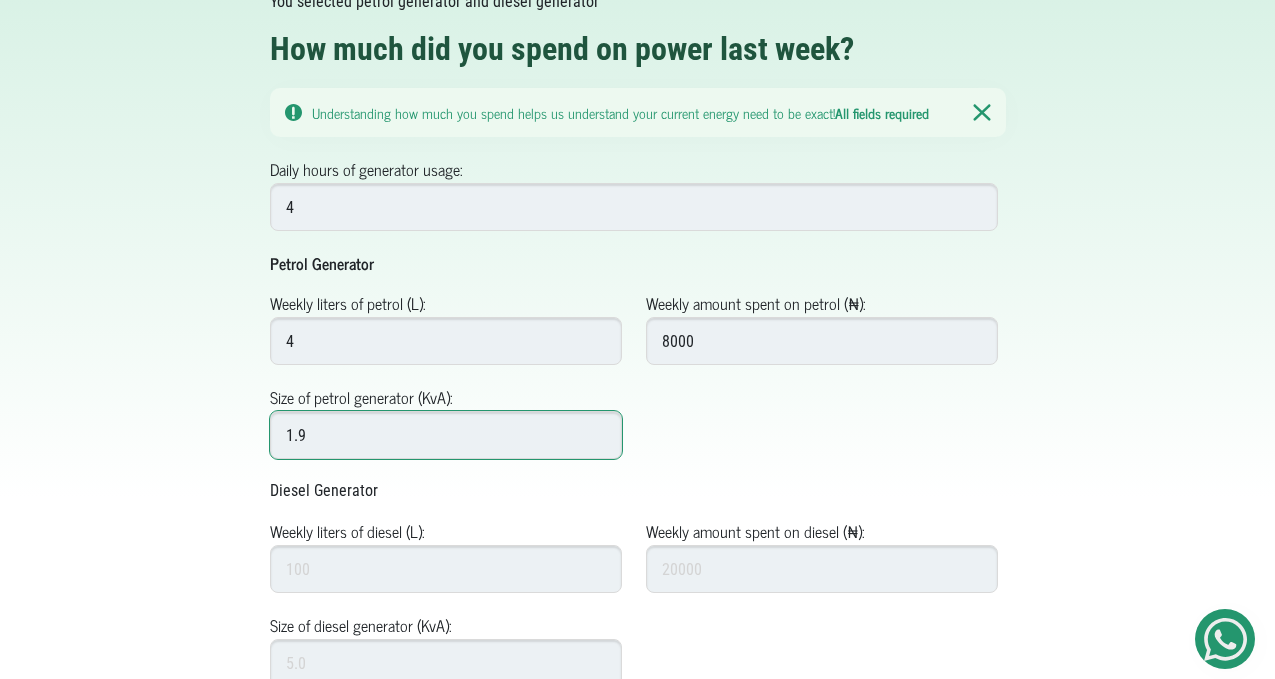 click on "1.9" at bounding box center (446, 435) 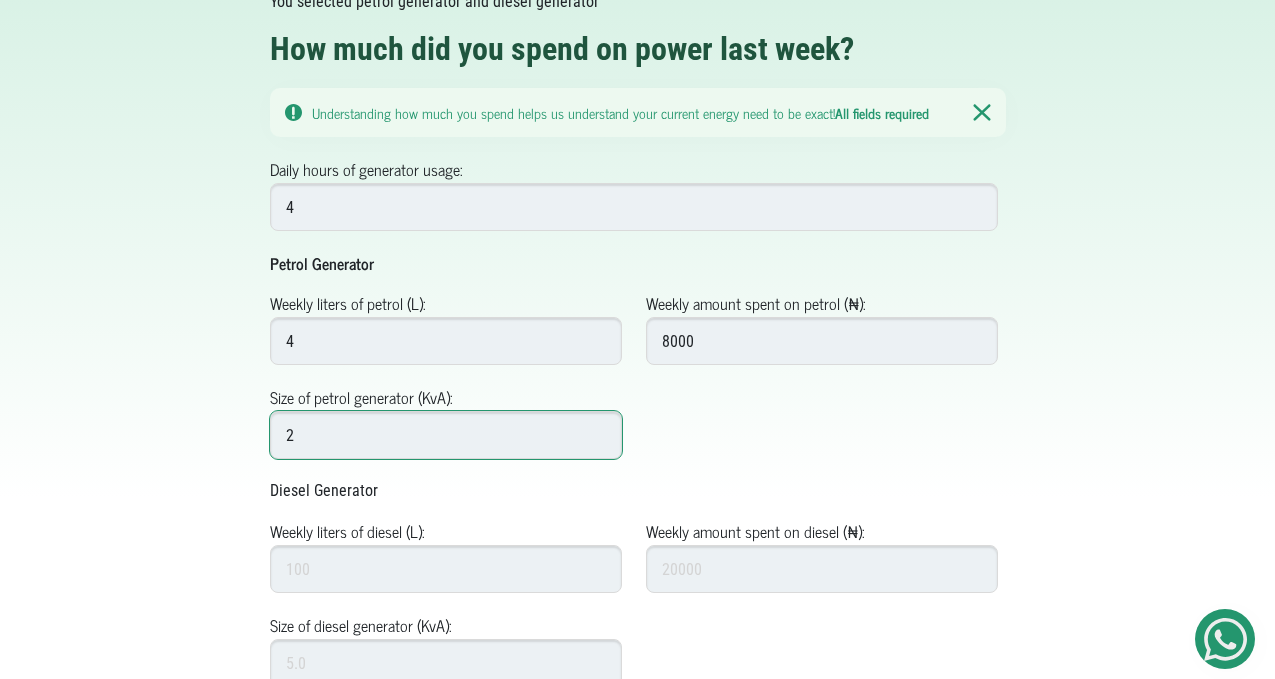 click on "2" at bounding box center (446, 435) 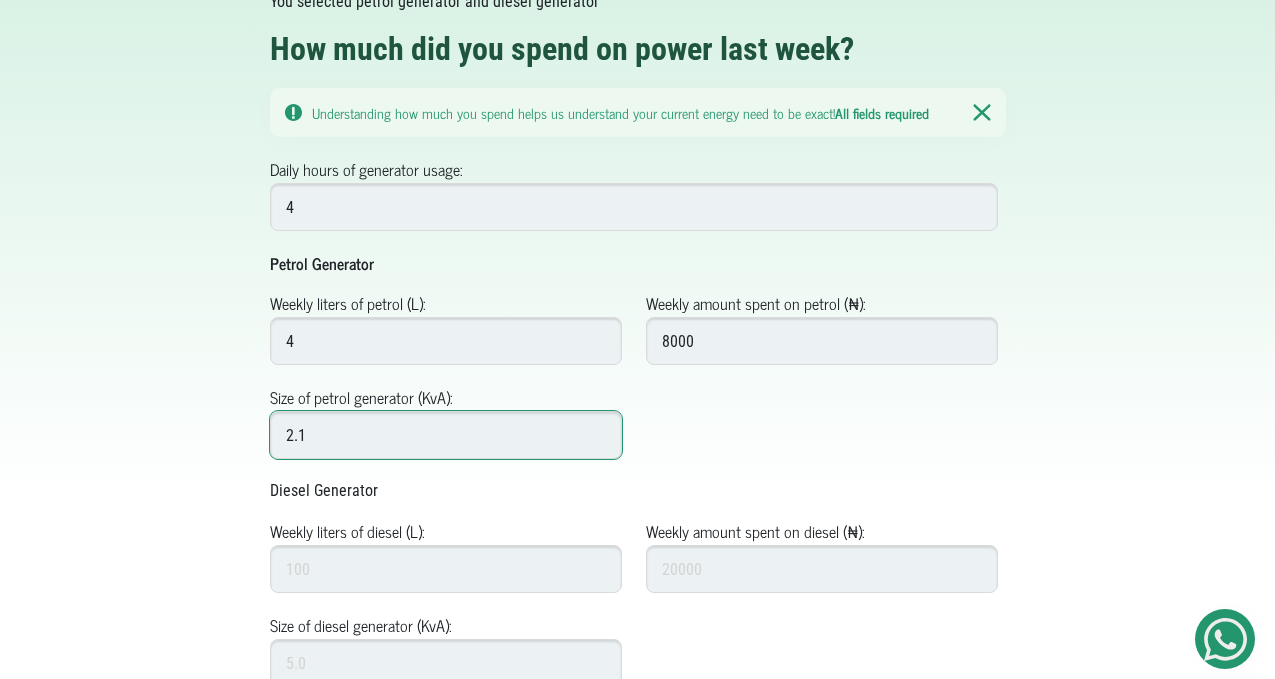 click on "2.1" at bounding box center [446, 435] 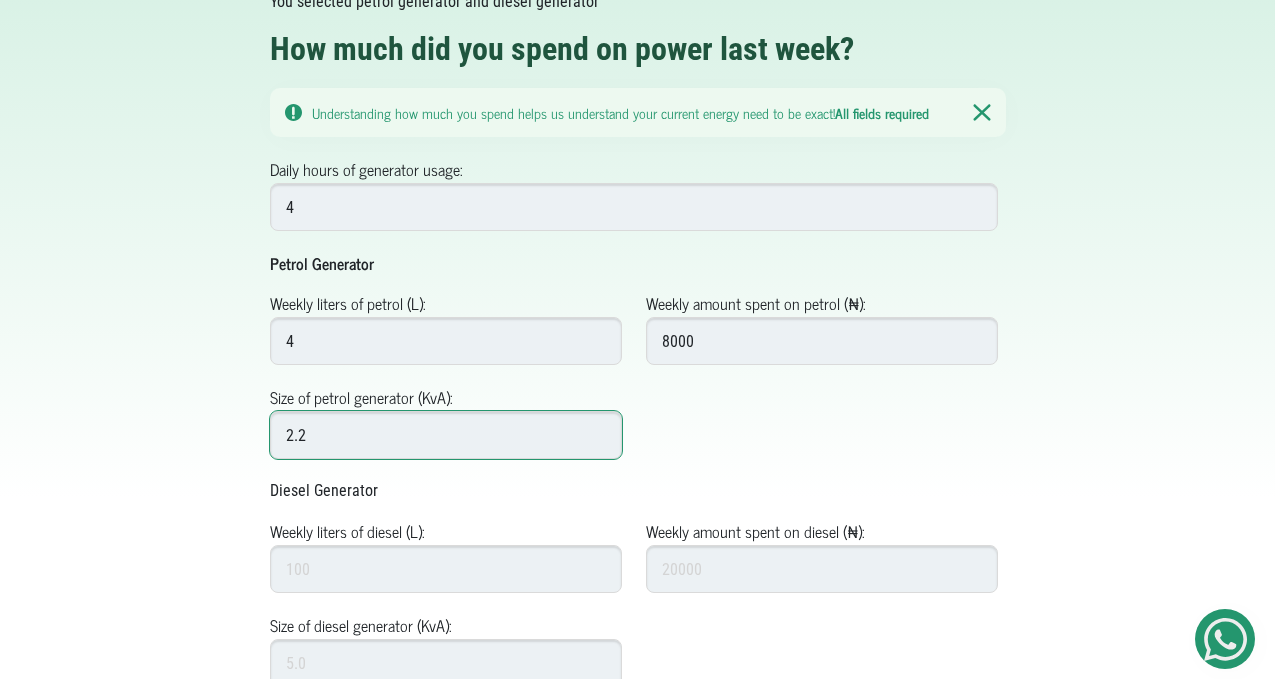 click on "2.2" at bounding box center [446, 435] 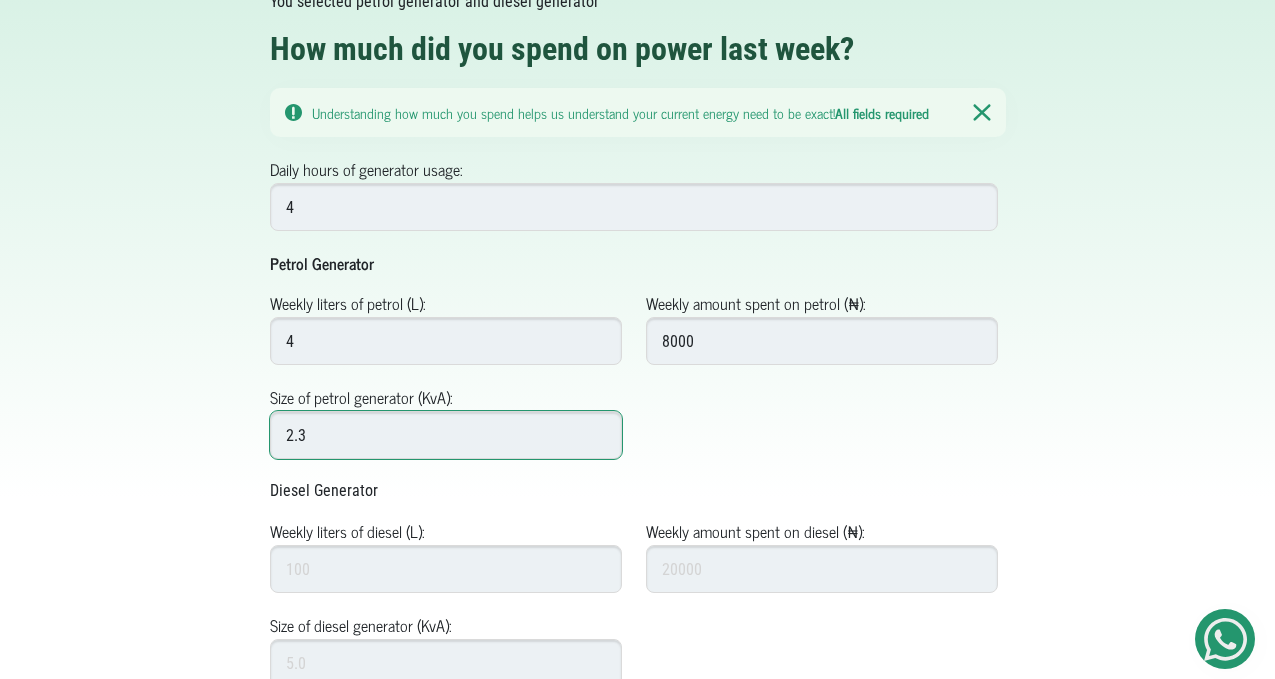 click on "2.3" at bounding box center [446, 435] 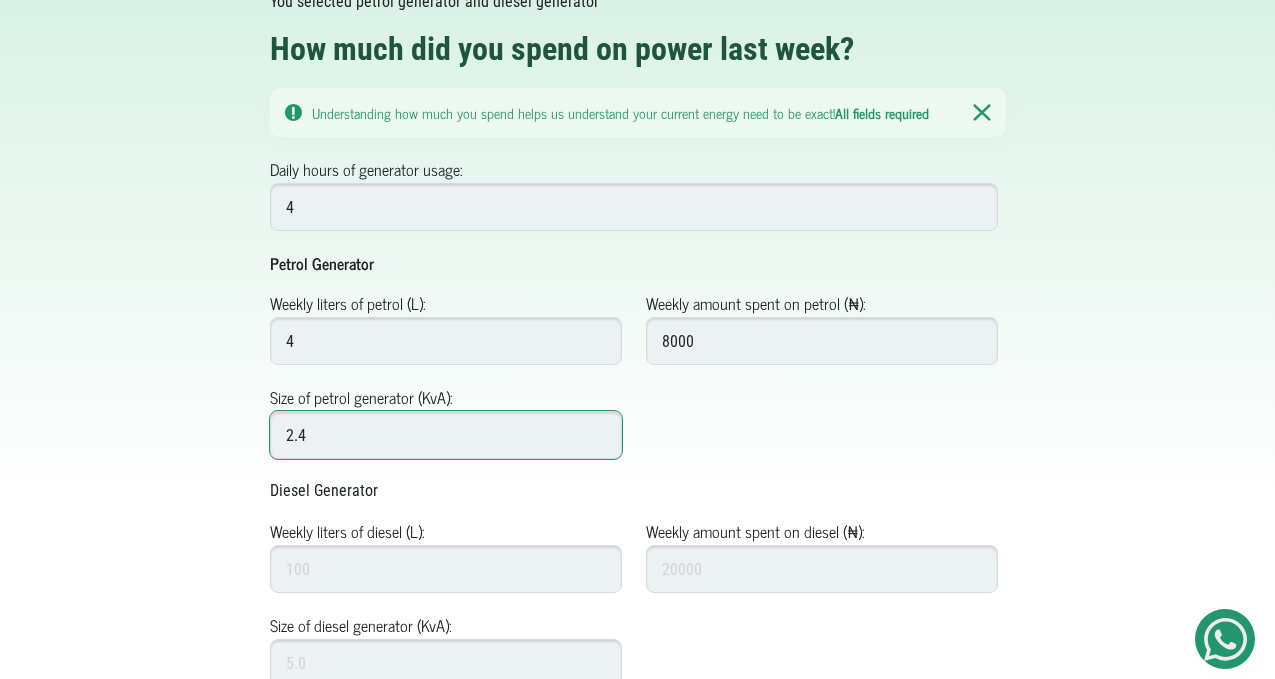 click on "2.4" at bounding box center [446, 435] 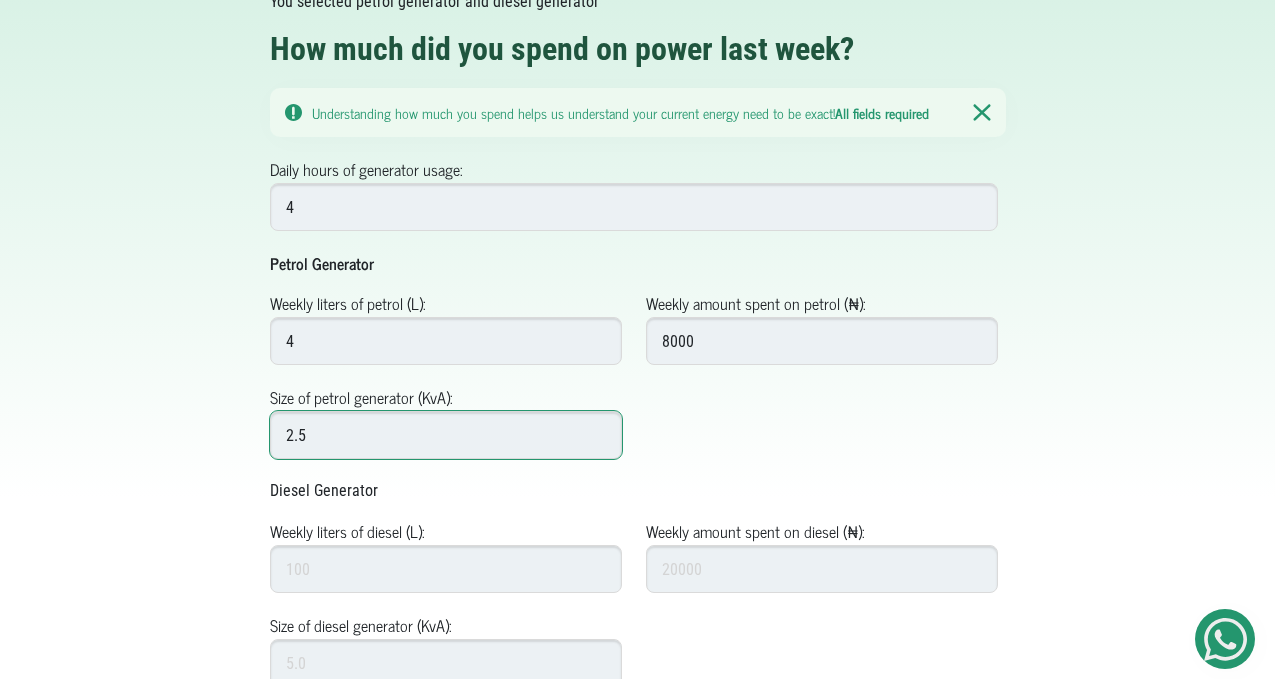 click on "2.5" at bounding box center (446, 435) 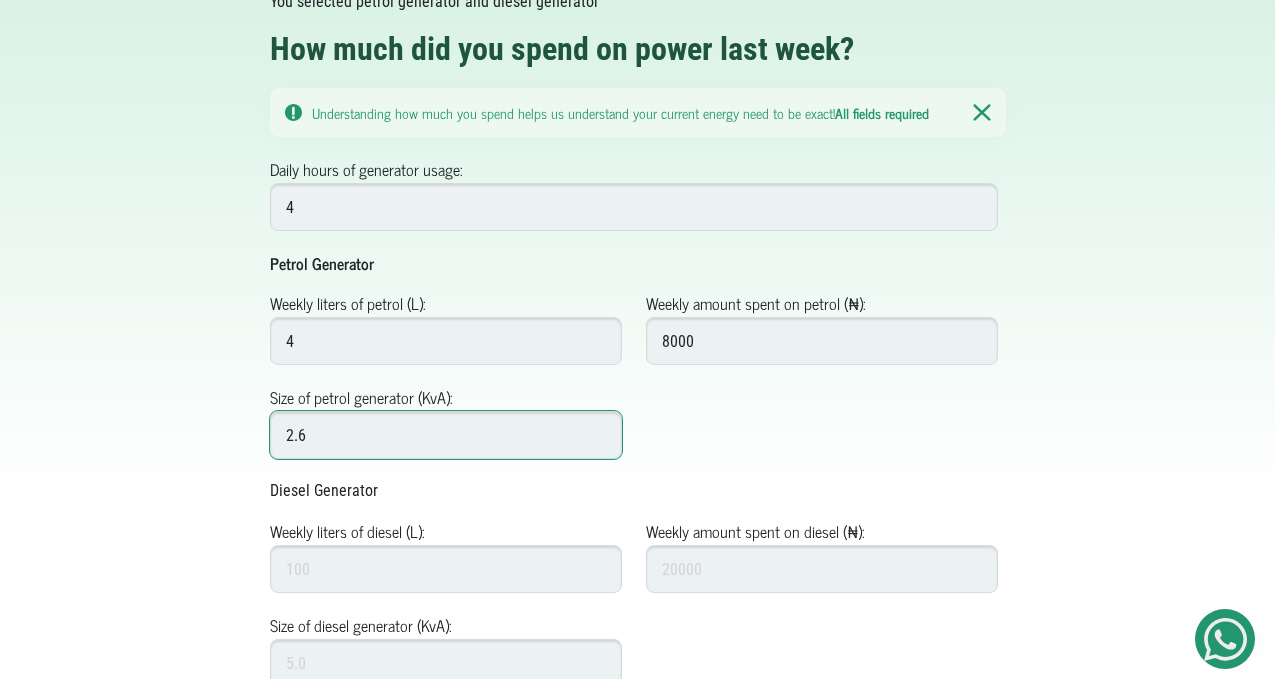 click on "2.6" at bounding box center (446, 435) 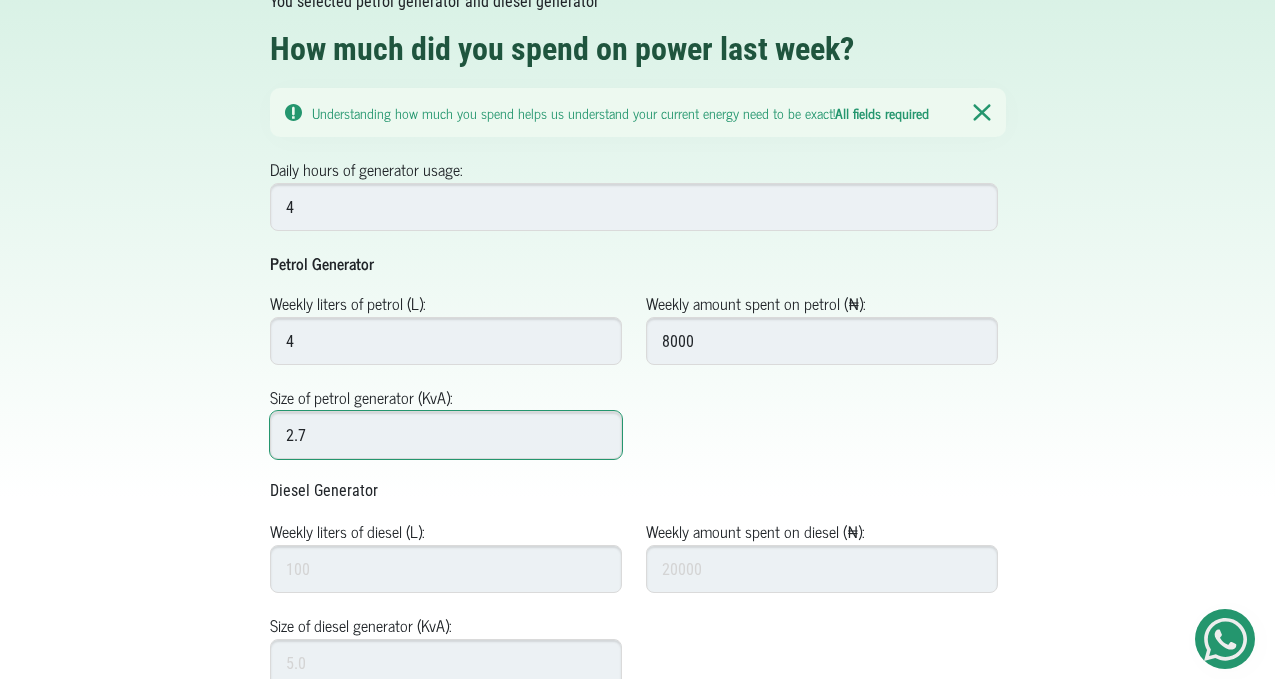 click on "2.7" at bounding box center (446, 435) 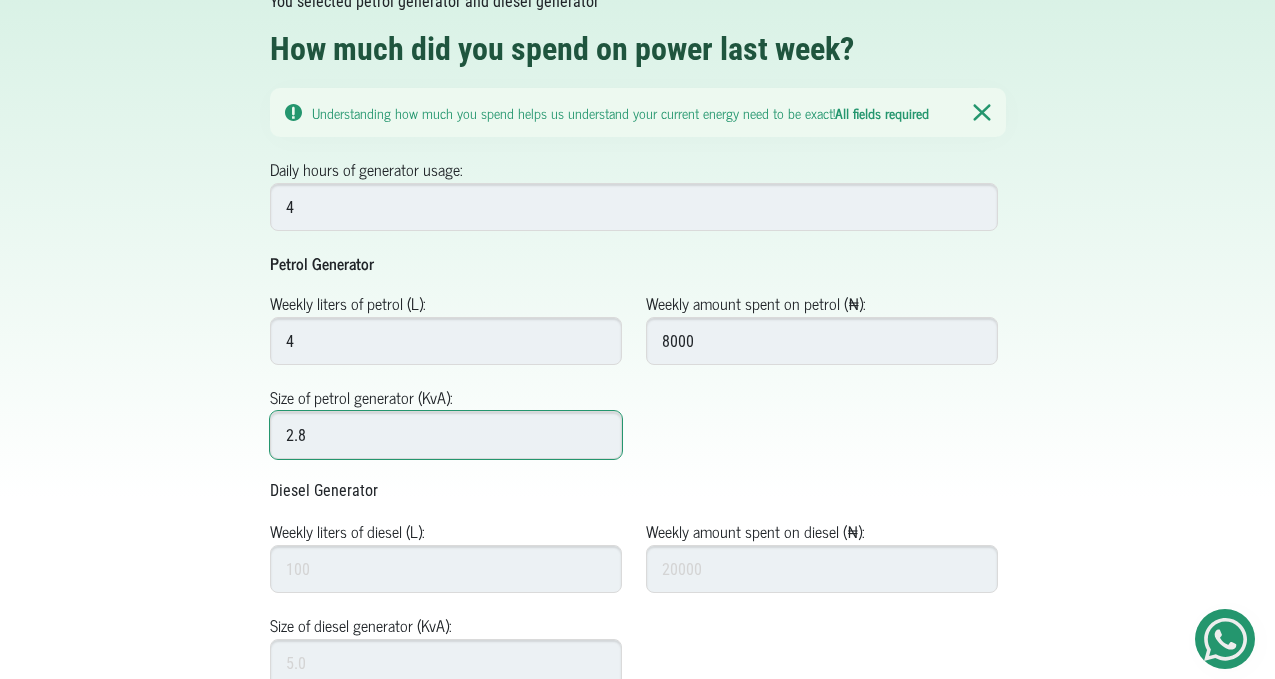 click on "2.8" at bounding box center [446, 435] 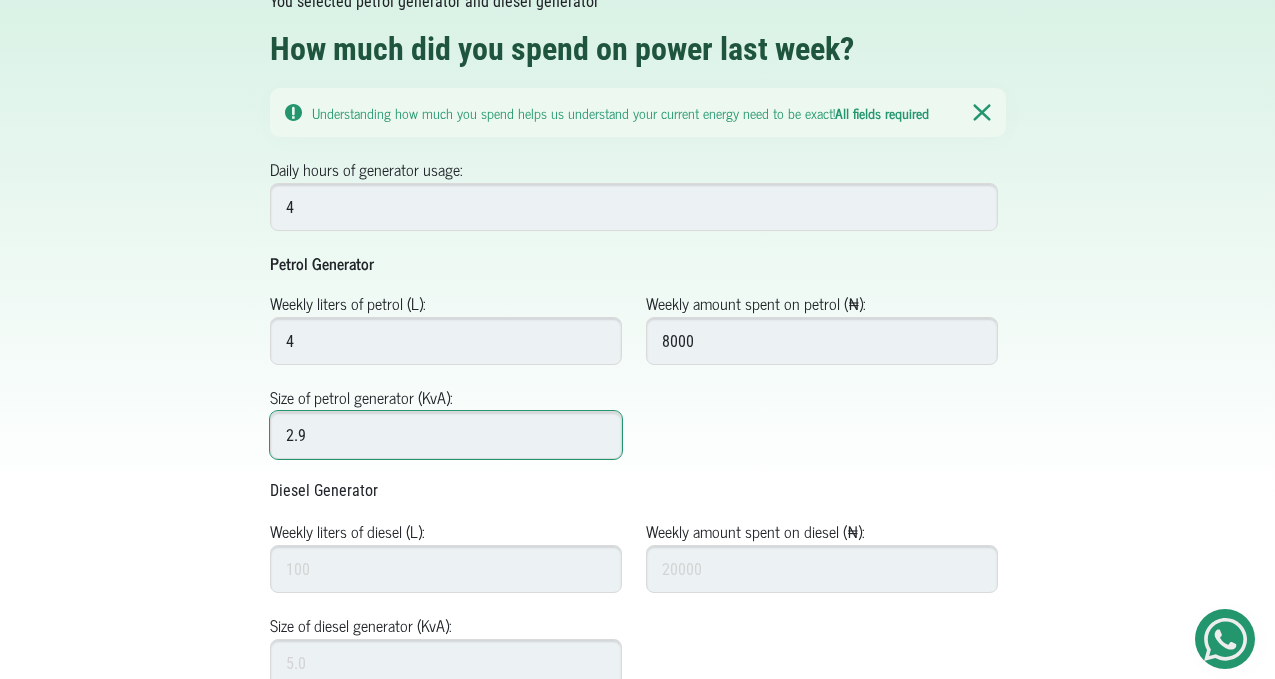 click on "2.9" at bounding box center (446, 435) 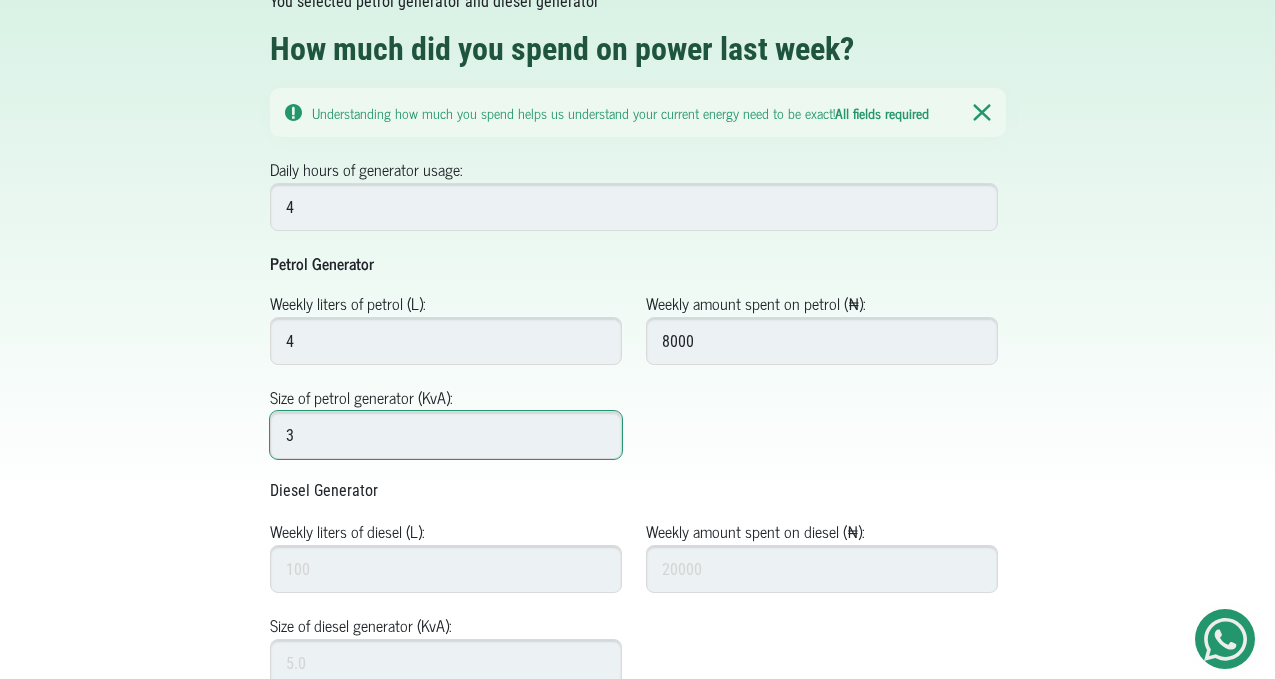 click on "3" at bounding box center (446, 435) 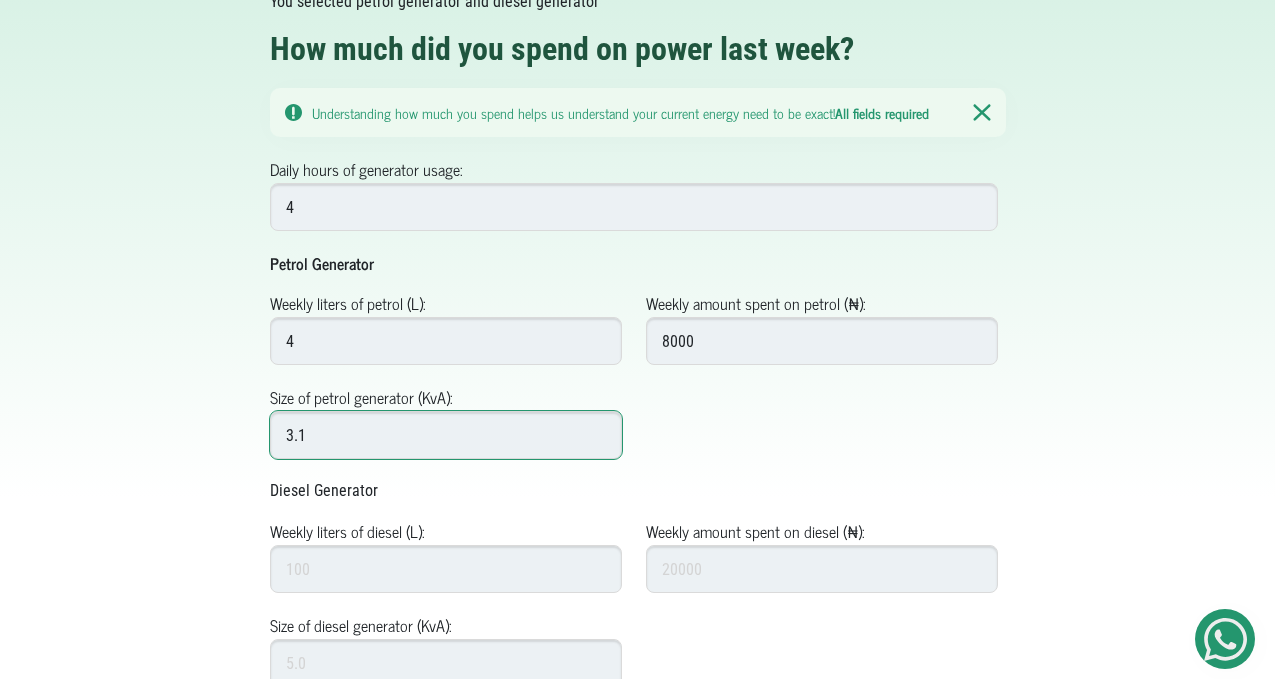 click on "3.1" at bounding box center (446, 435) 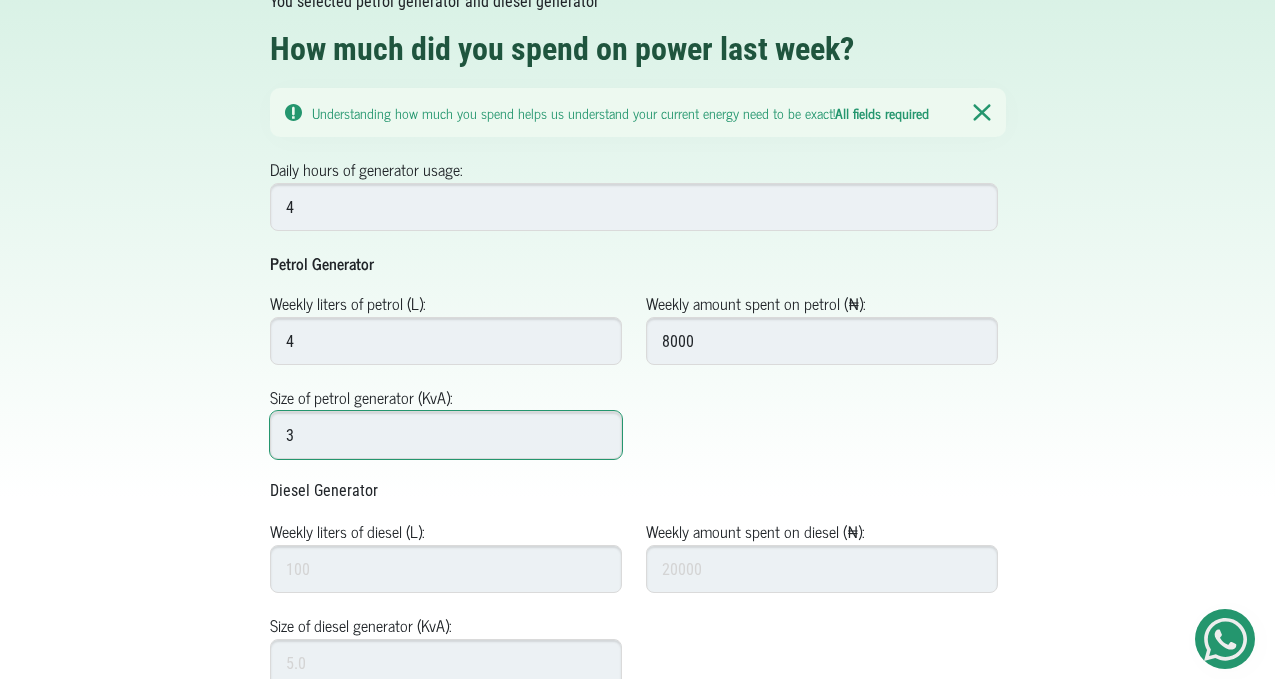 click on "3" at bounding box center [446, 435] 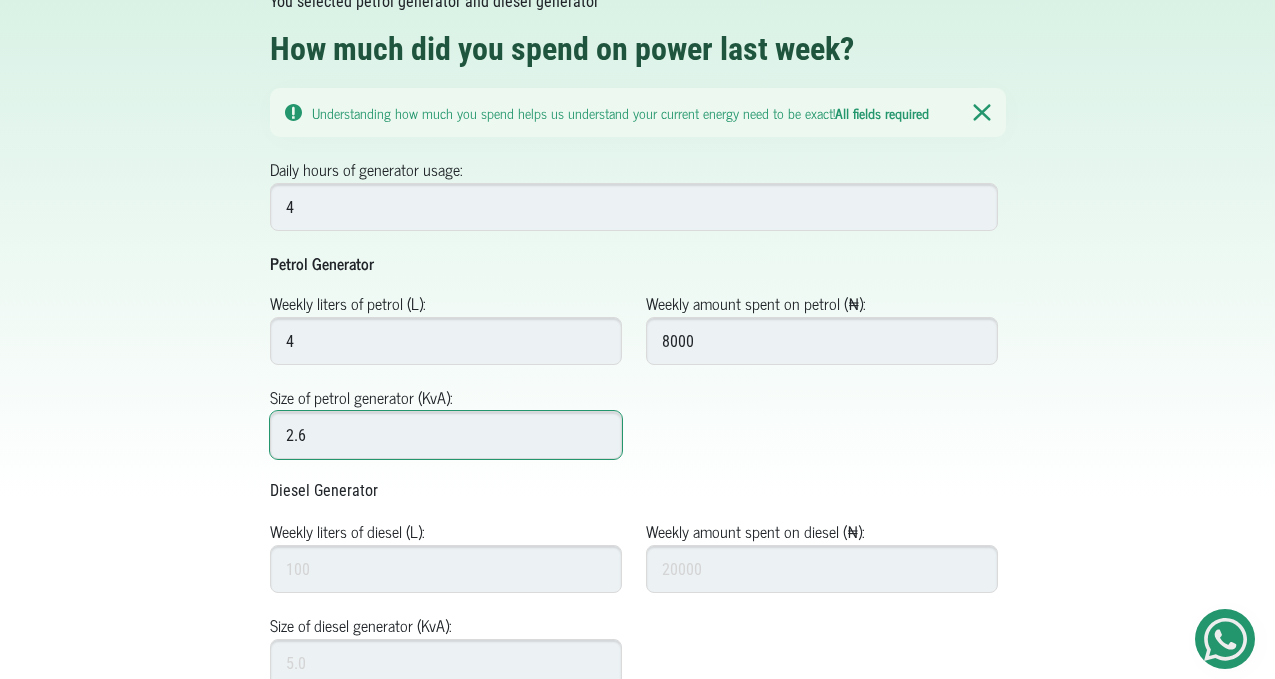 scroll, scrollTop: 267, scrollLeft: 0, axis: vertical 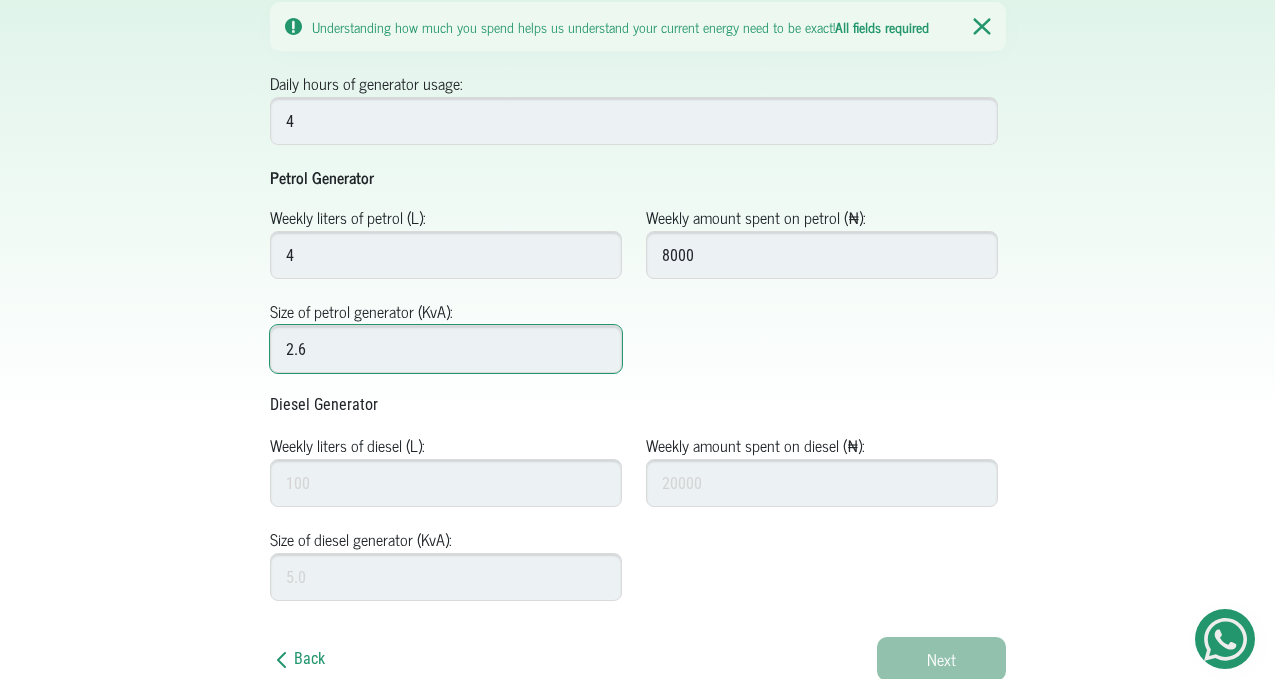 type on "2.6" 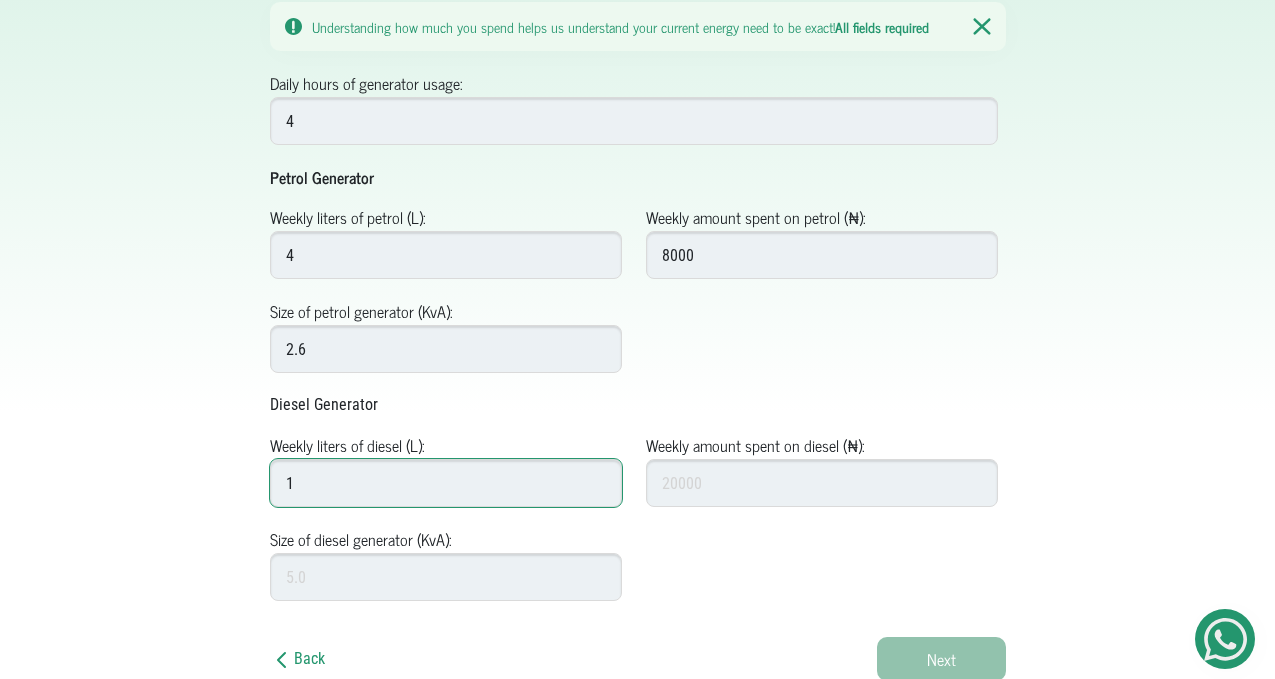 click on "1" at bounding box center [446, 483] 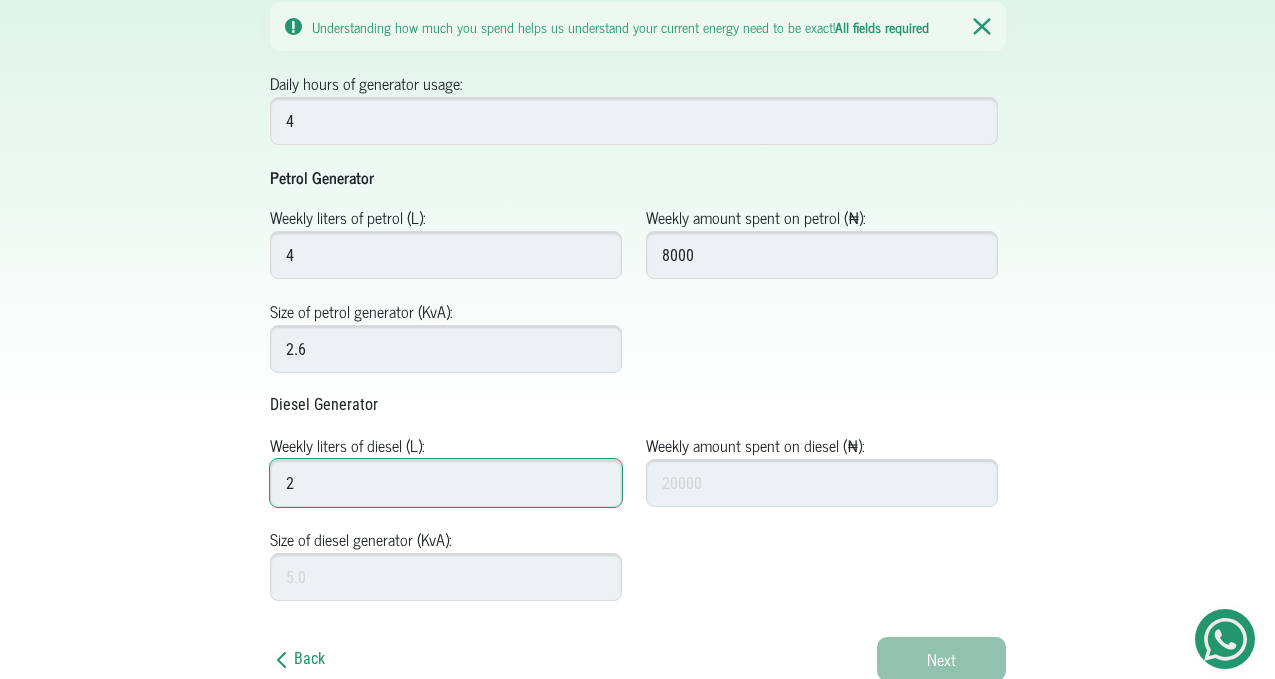 click on "2" at bounding box center [446, 483] 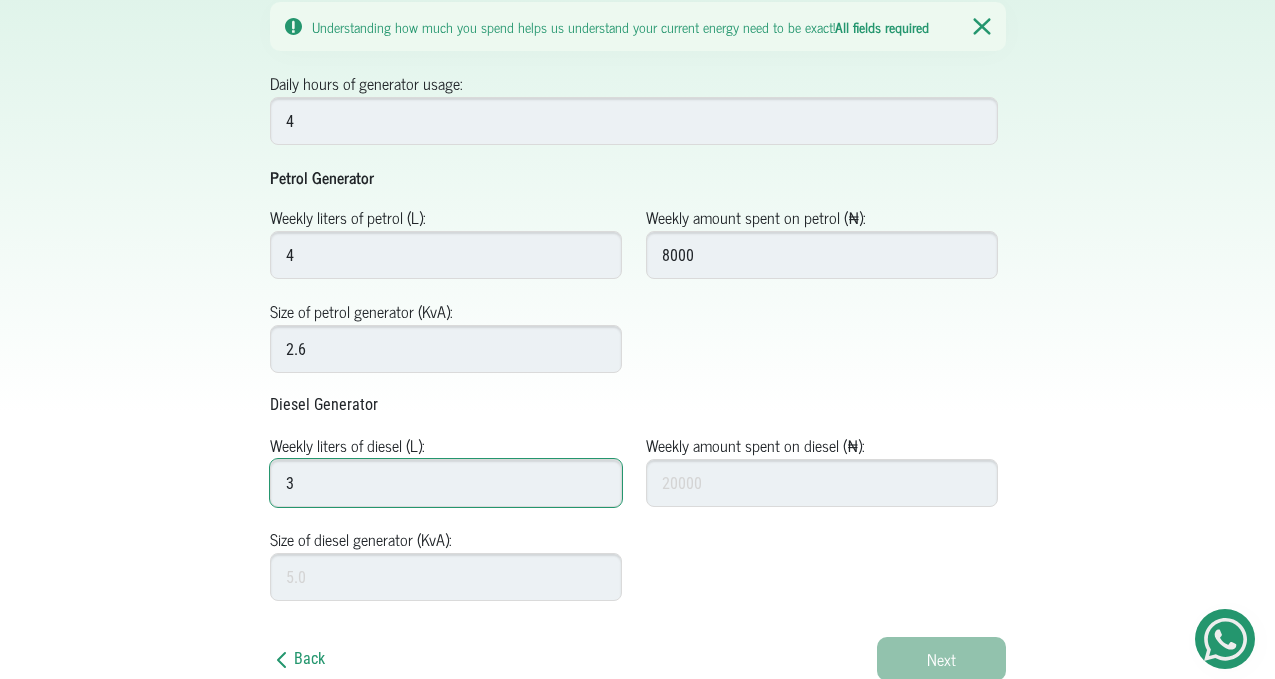 click on "3" at bounding box center [446, 483] 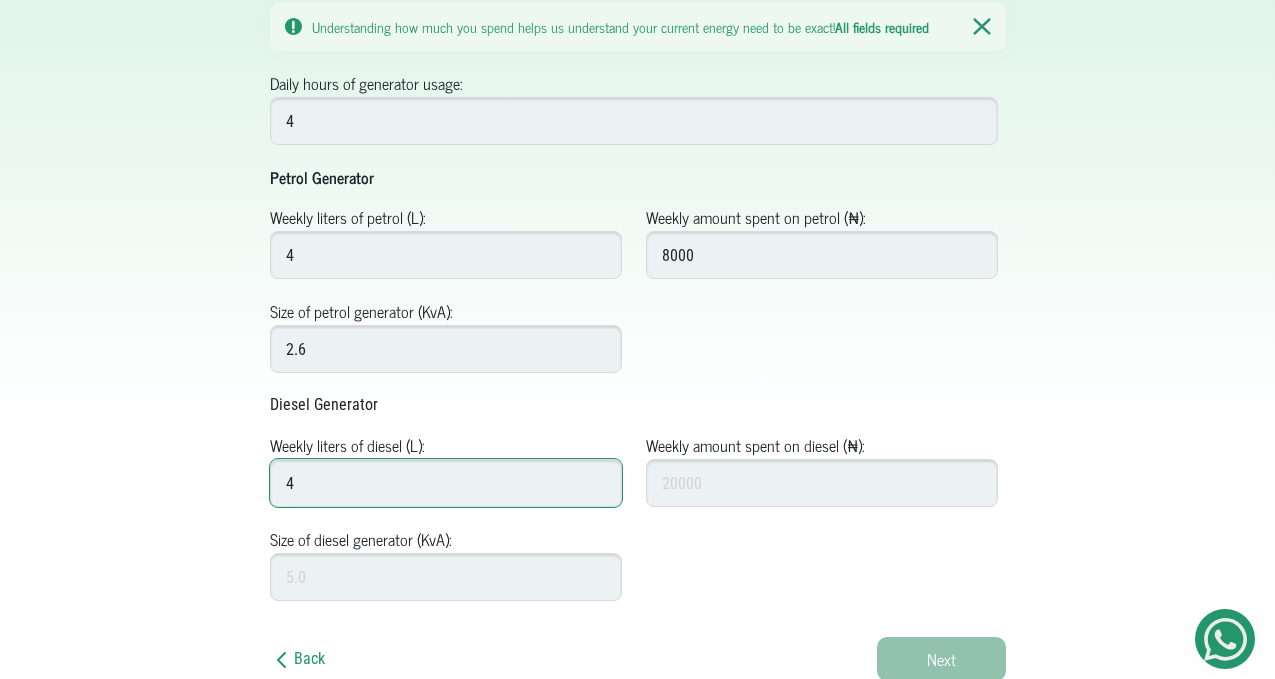 click on "4" at bounding box center [446, 483] 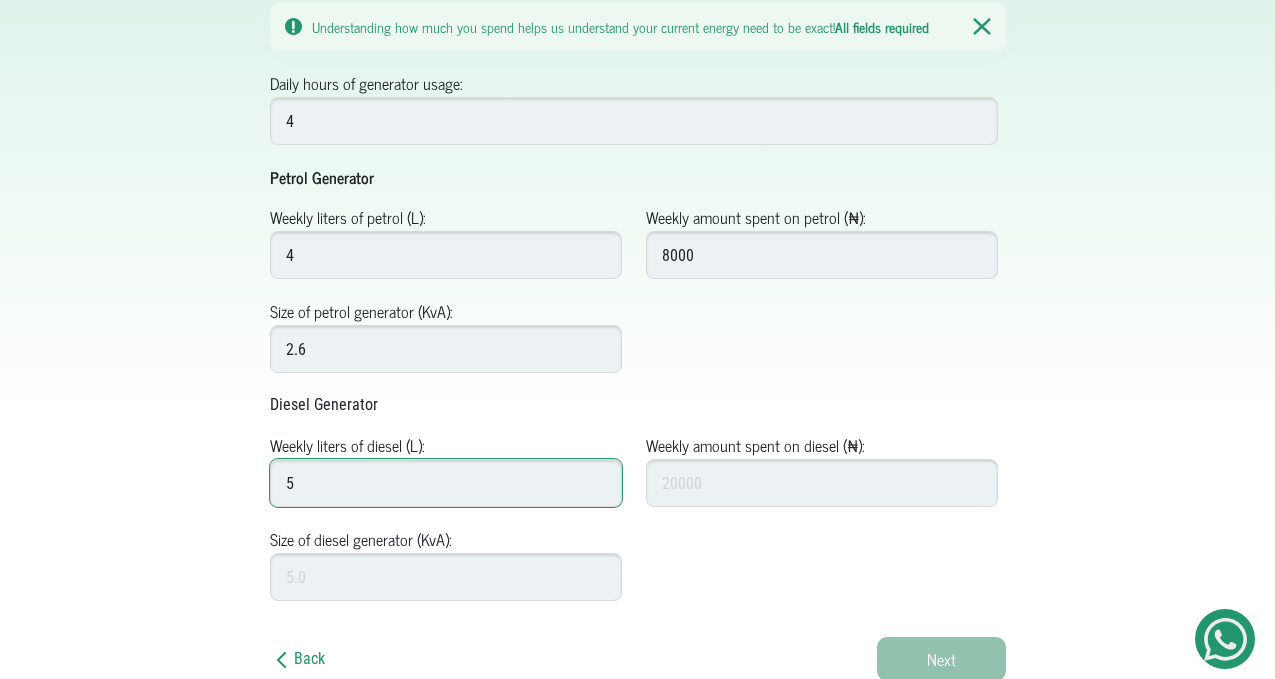 click on "5" at bounding box center (446, 483) 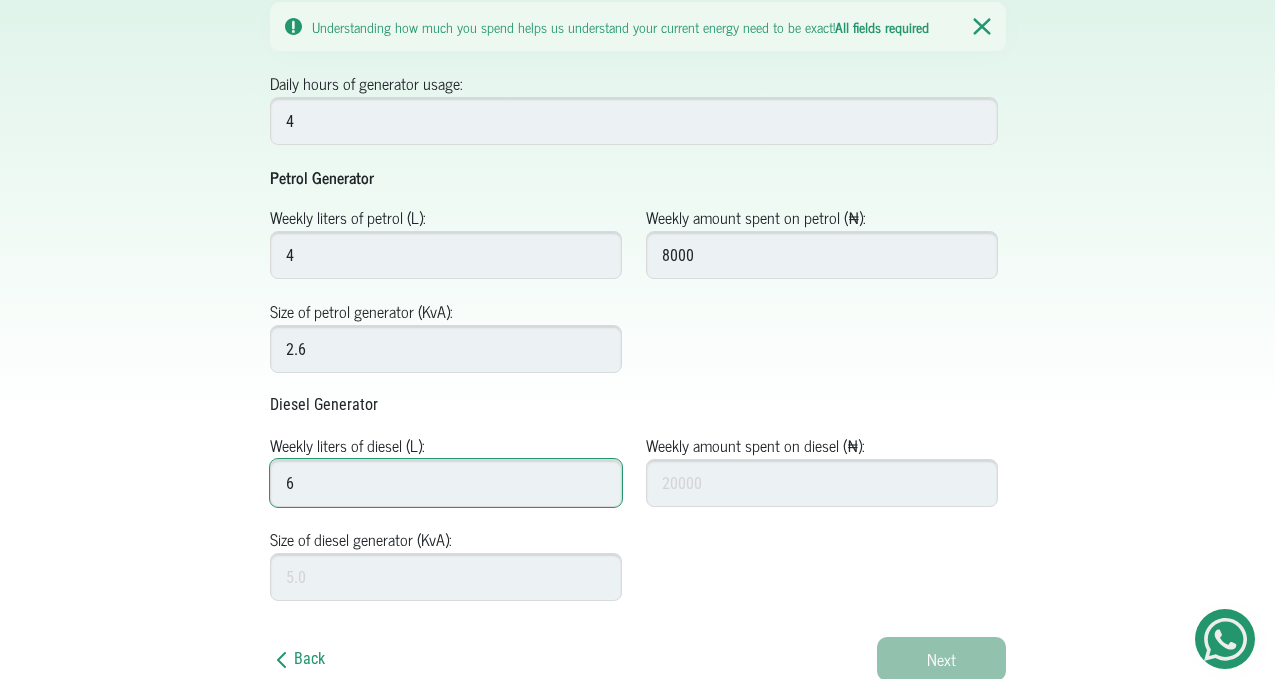click on "6" at bounding box center (446, 483) 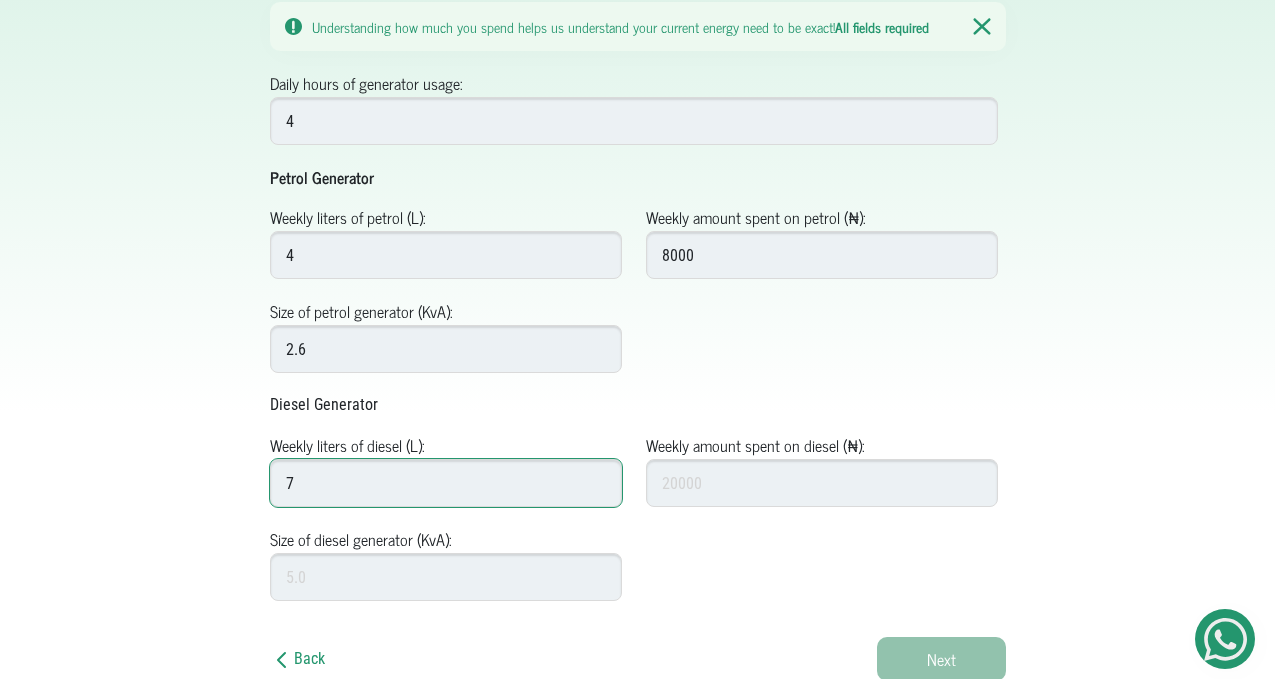 type on "7" 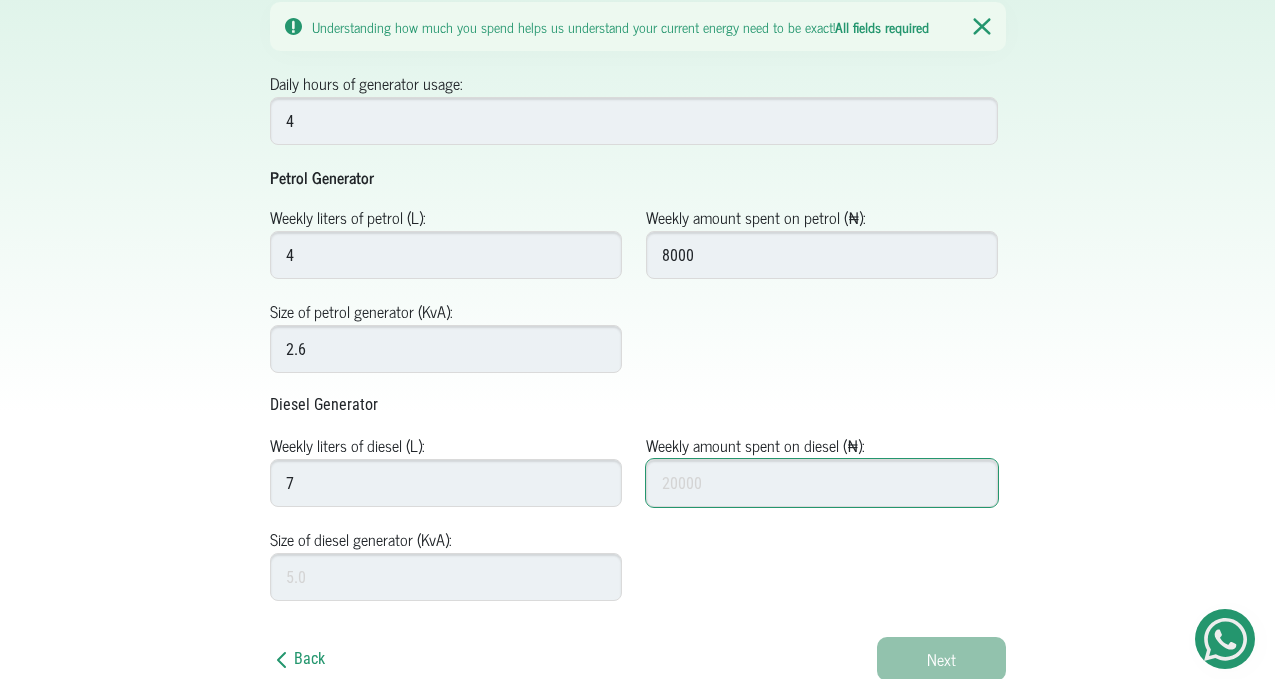 click on "Weekly amount spent on diesel (₦):" at bounding box center (822, 483) 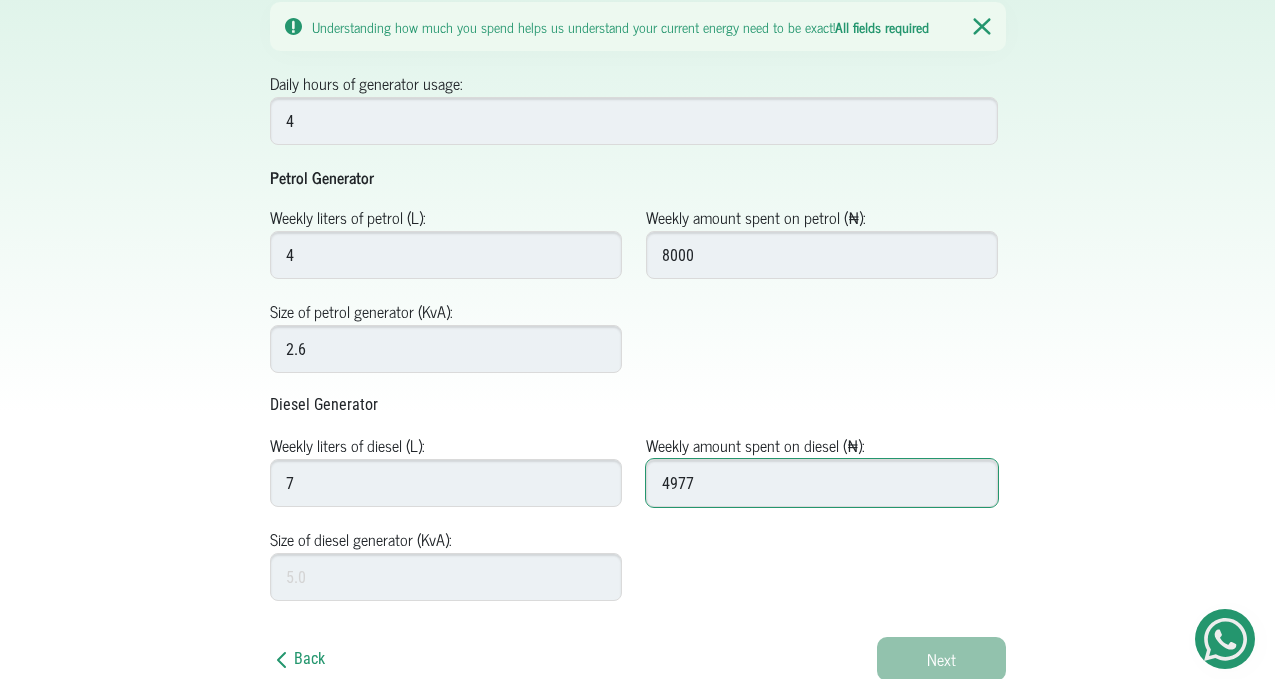 type on "4977" 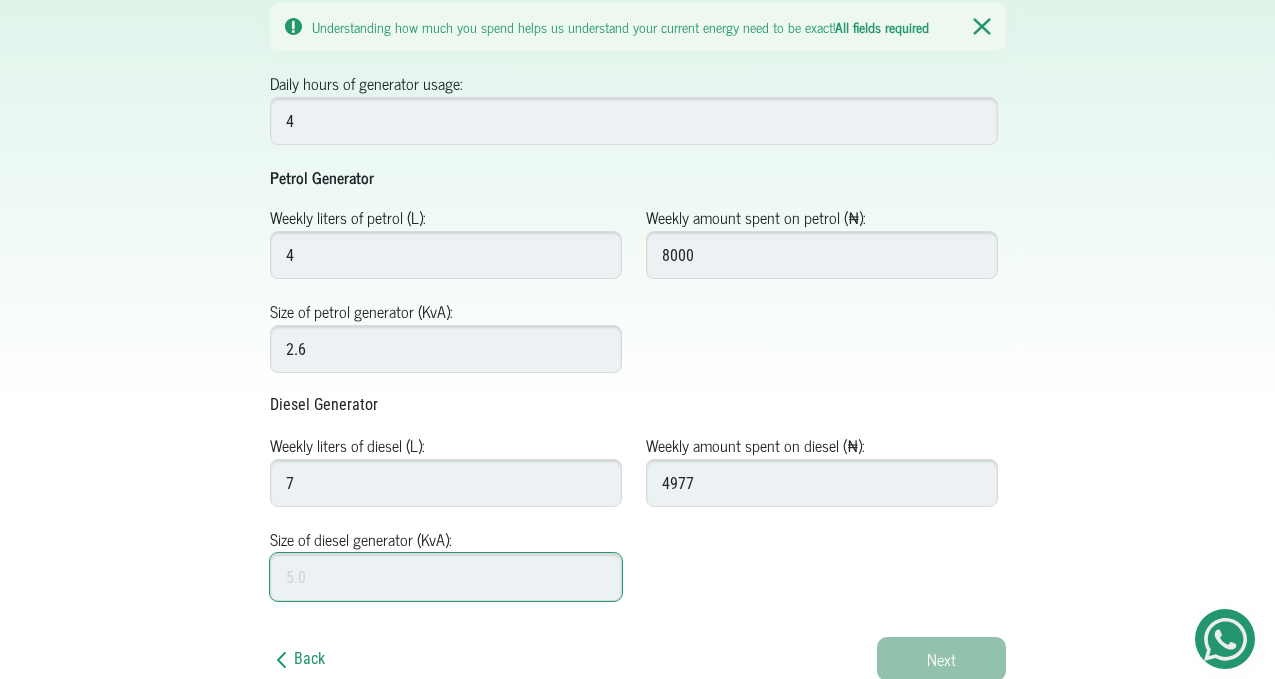 click on "Size of diesel generator (KvA):" at bounding box center [446, 577] 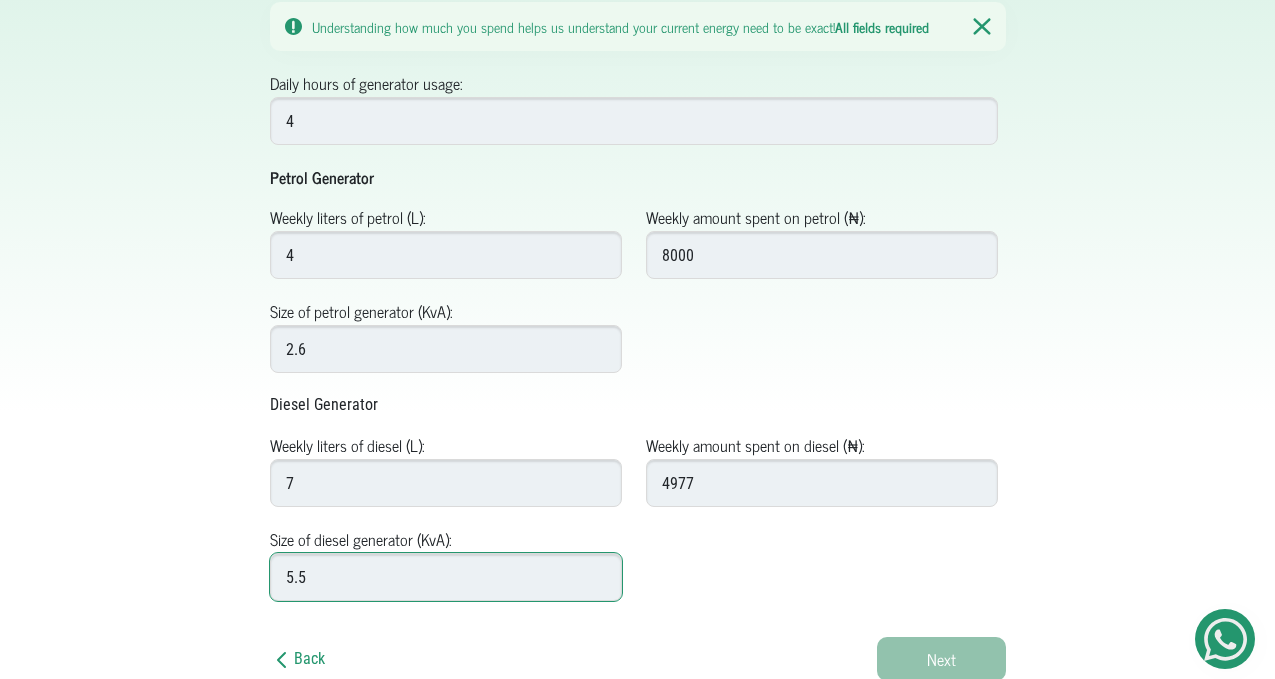 click on "5.5" at bounding box center (446, 577) 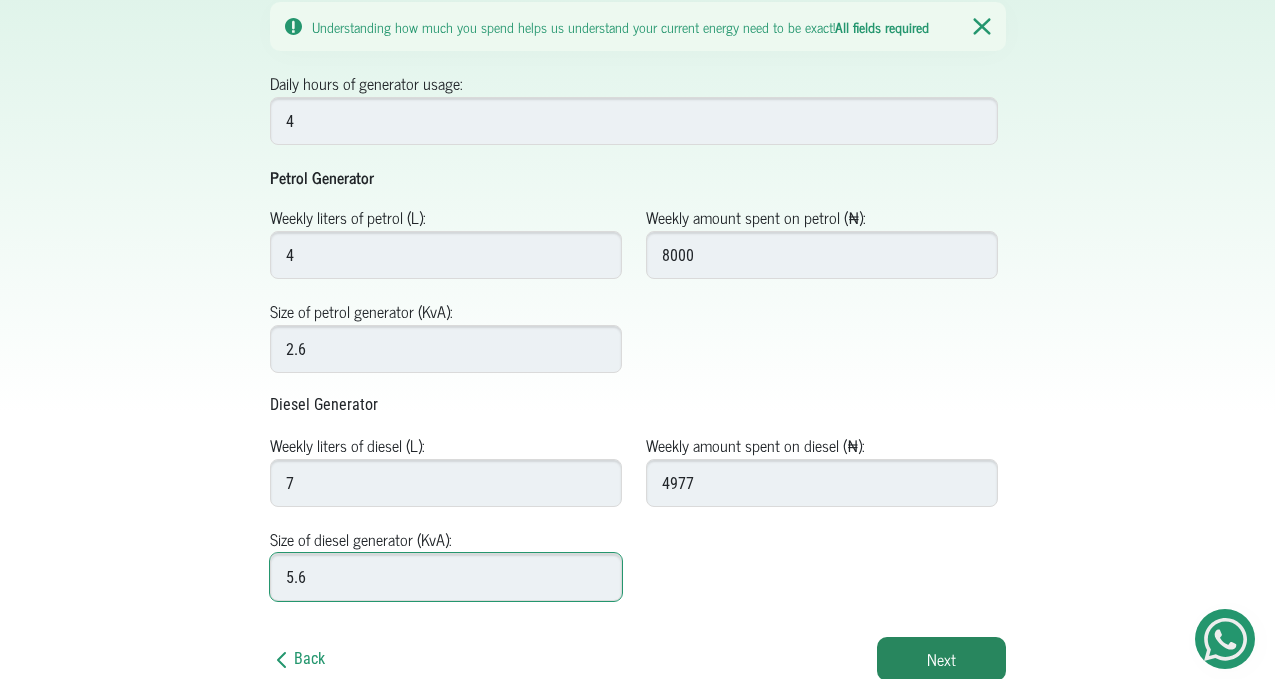 click on "5.6" at bounding box center (446, 577) 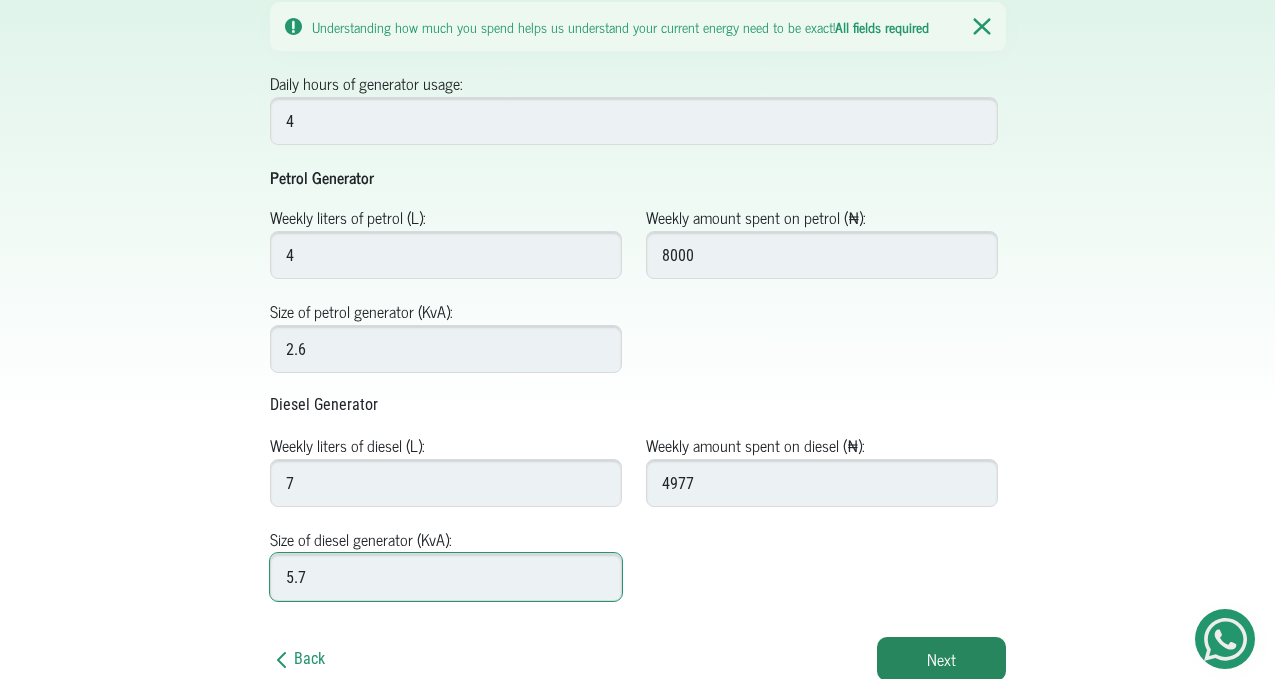 click on "5.7" at bounding box center [446, 577] 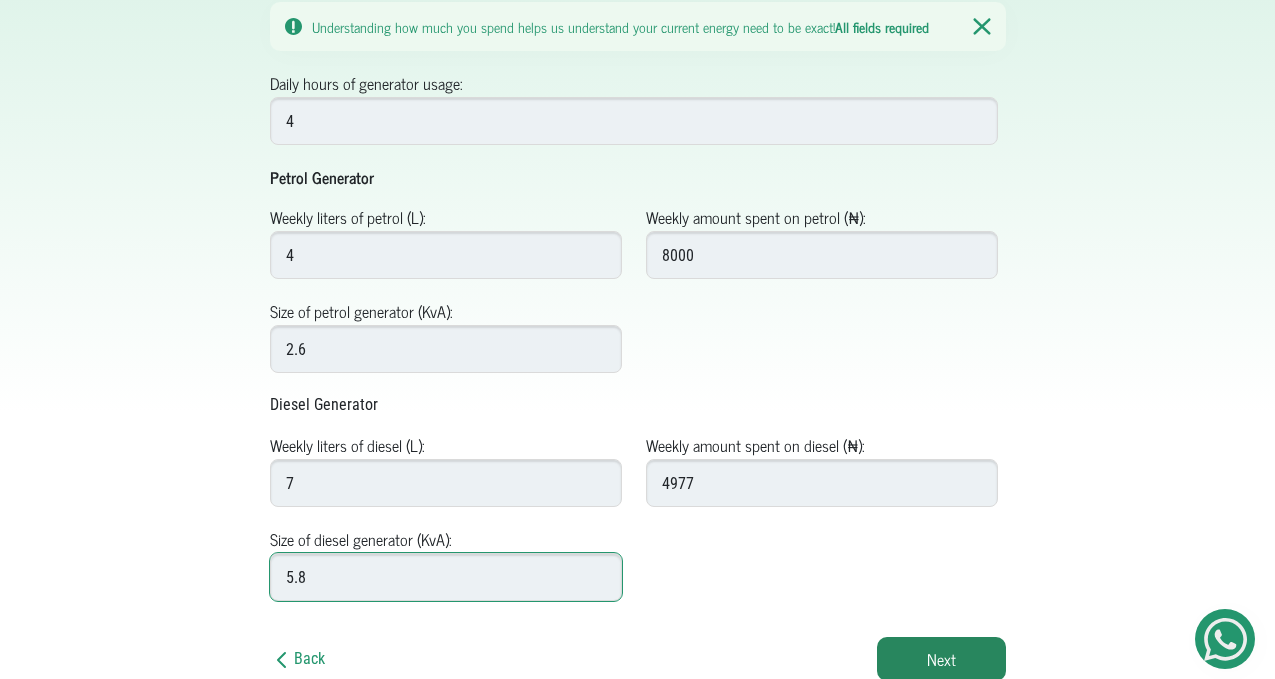 click on "5.8" at bounding box center [446, 577] 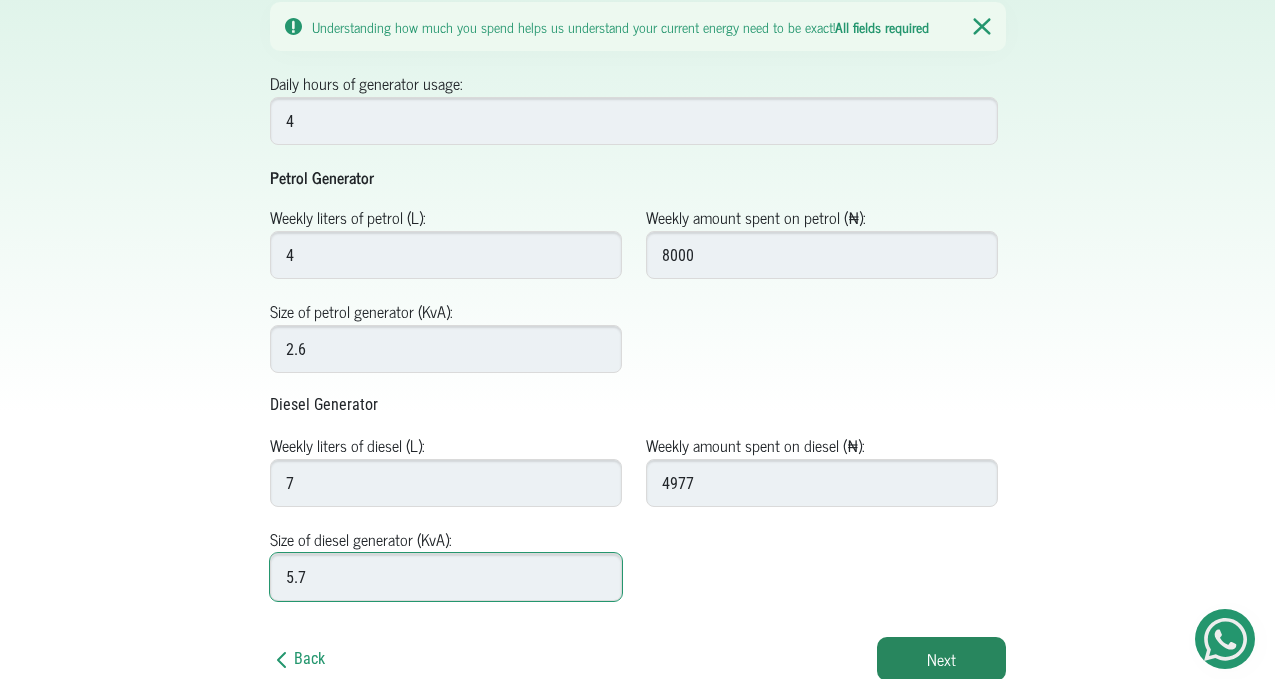 click on "5.7" at bounding box center [446, 577] 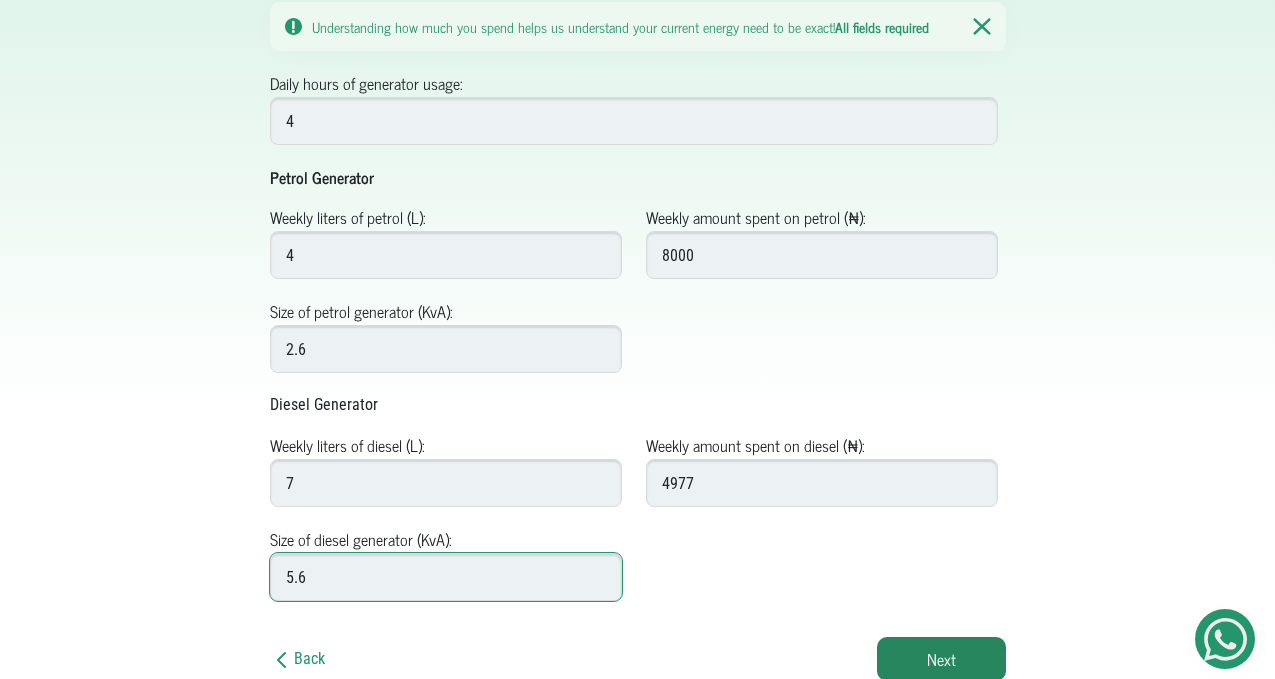 click on "5.6" at bounding box center (446, 577) 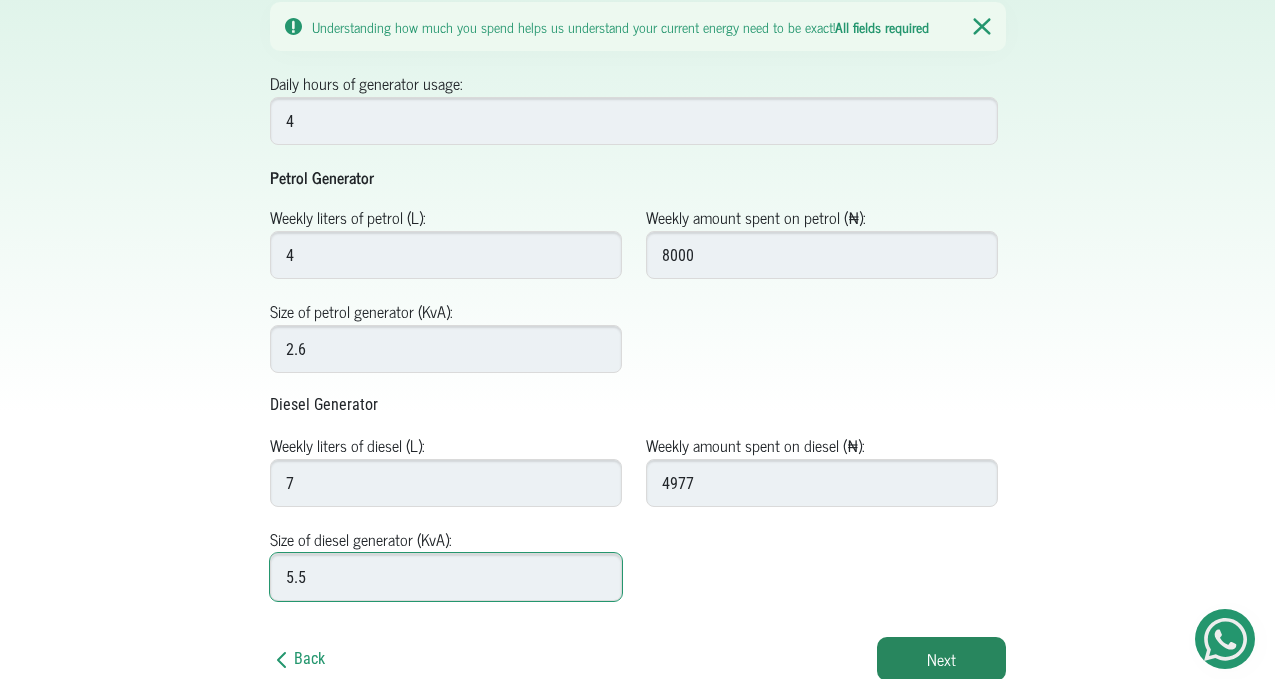 type on "5.5" 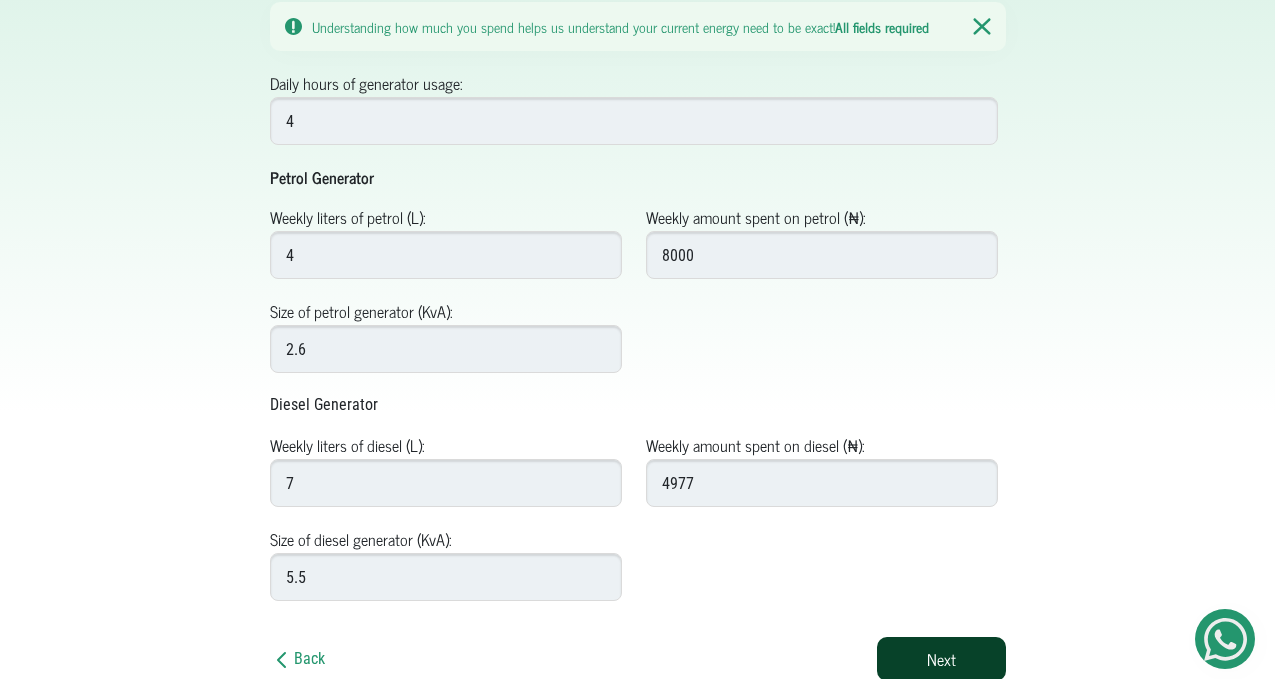 click on "Next" at bounding box center [941, 659] 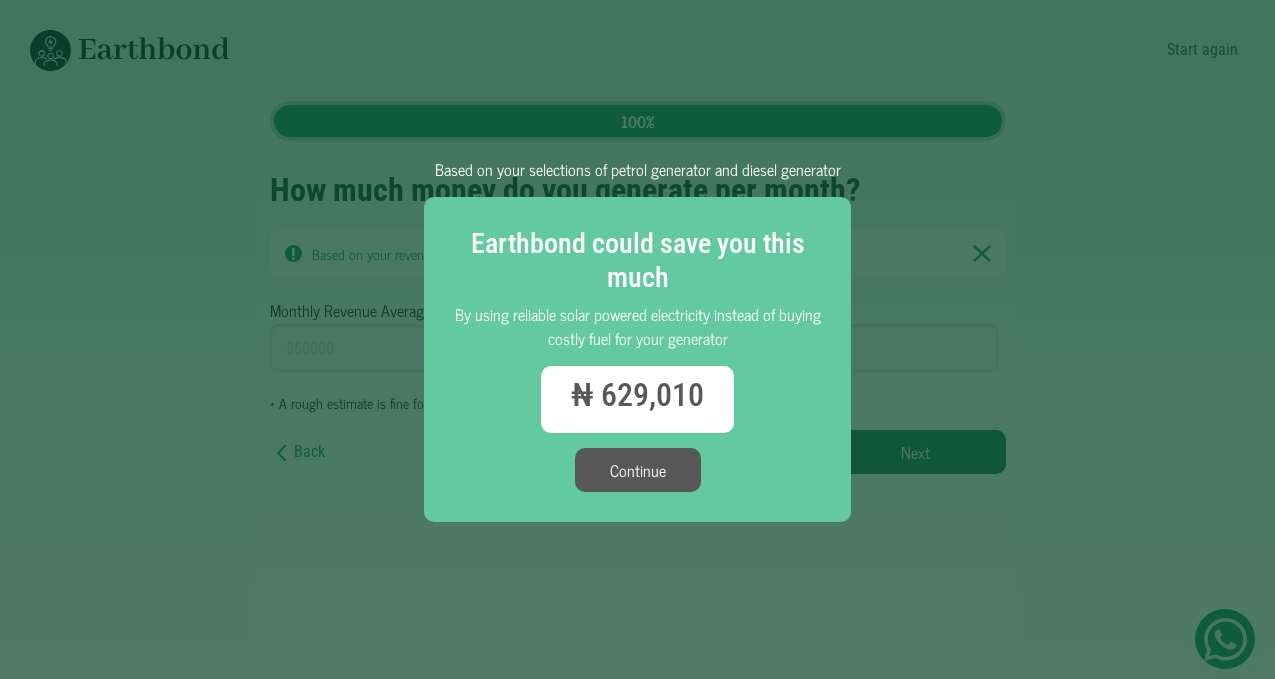 scroll, scrollTop: 0, scrollLeft: 0, axis: both 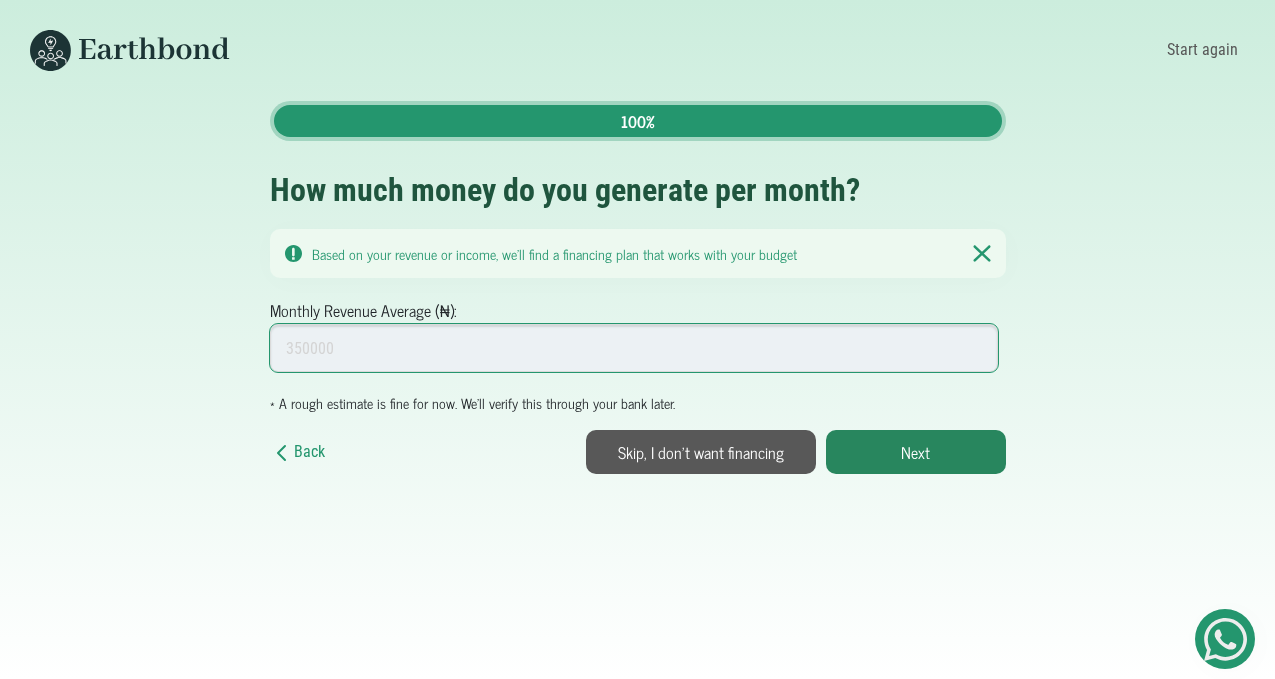 click on "Monthly Revenue
Average (₦):" at bounding box center (634, 348) 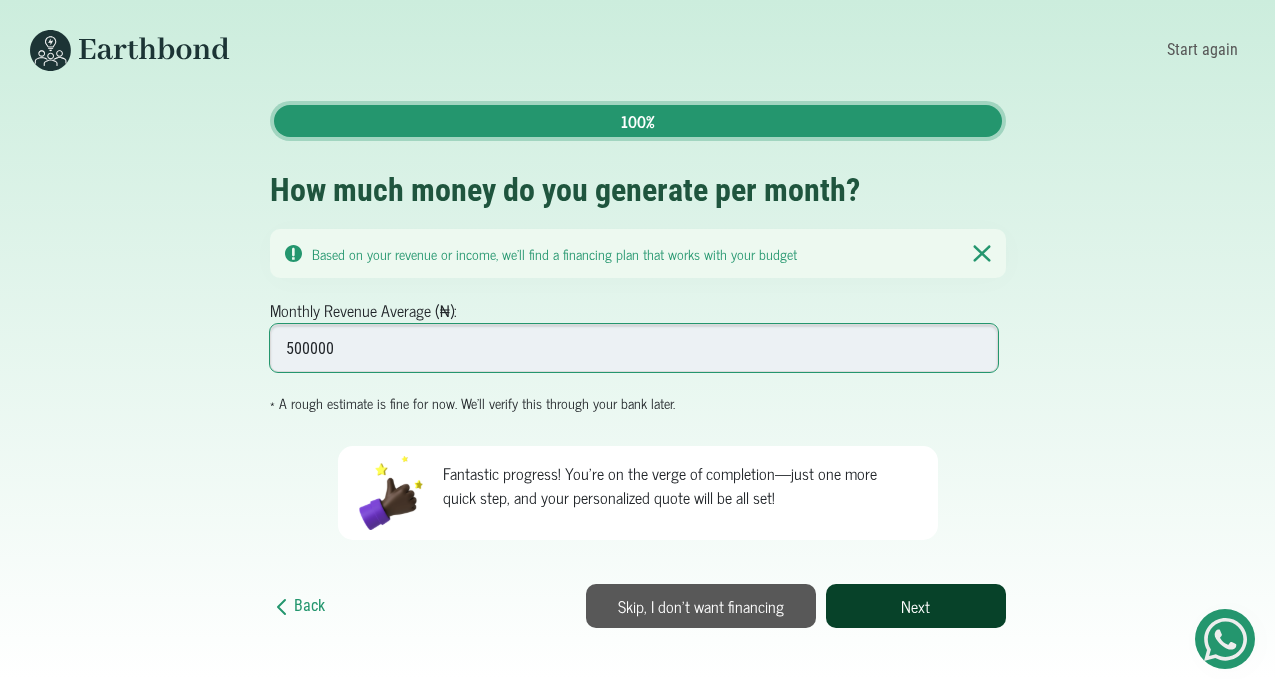 type on "500000" 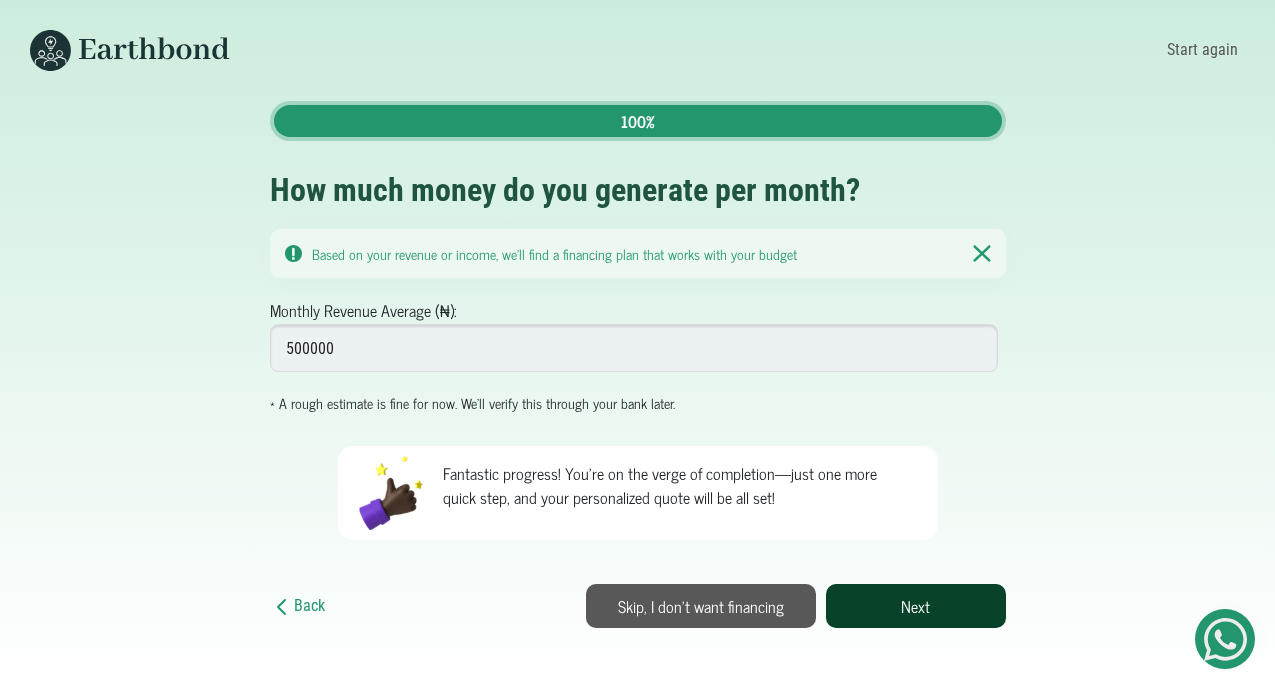 click on "Next" at bounding box center (916, 606) 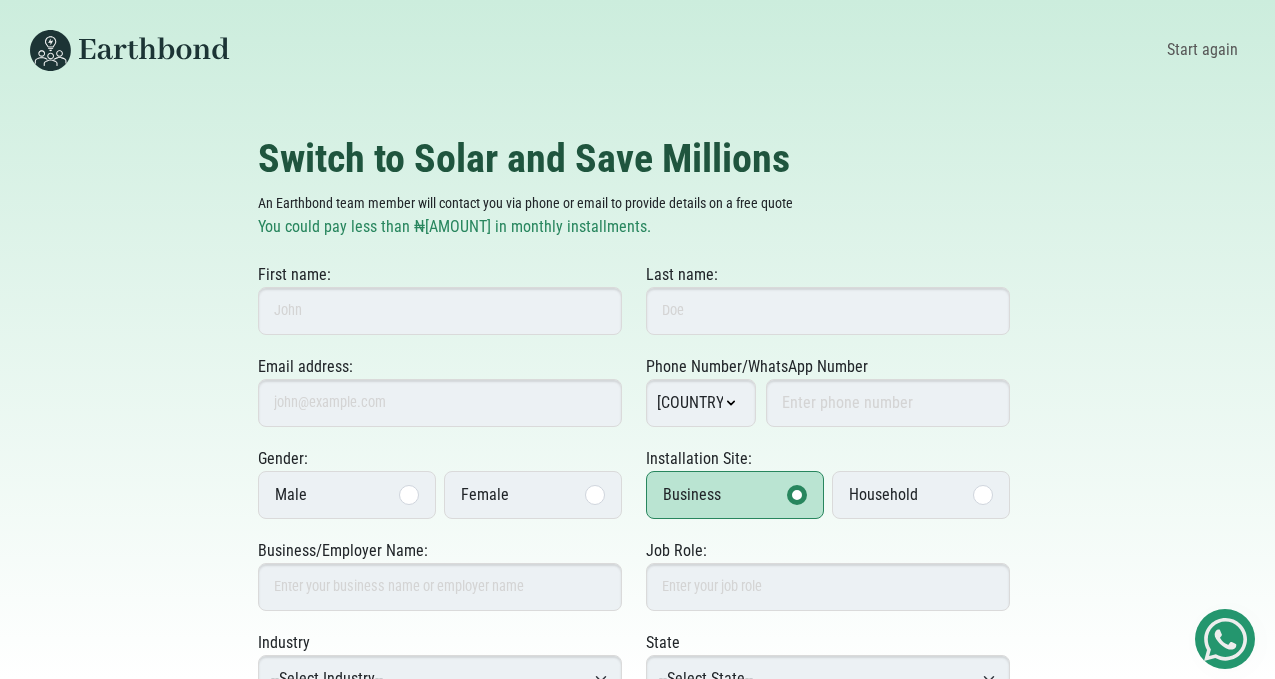 scroll, scrollTop: 0, scrollLeft: 0, axis: both 